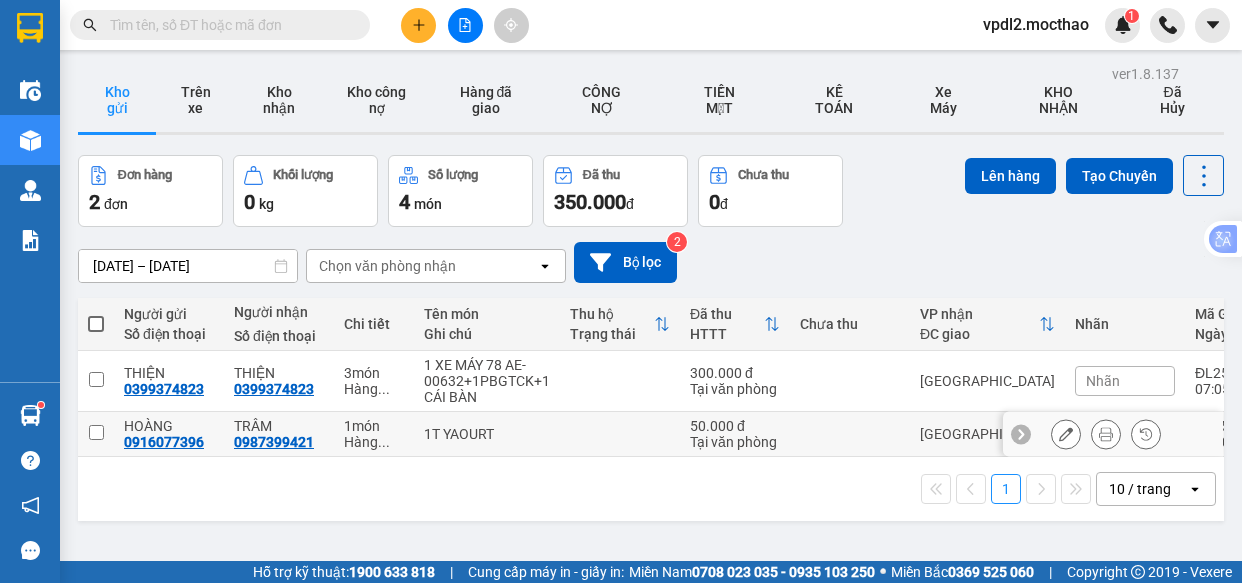 scroll, scrollTop: 0, scrollLeft: 0, axis: both 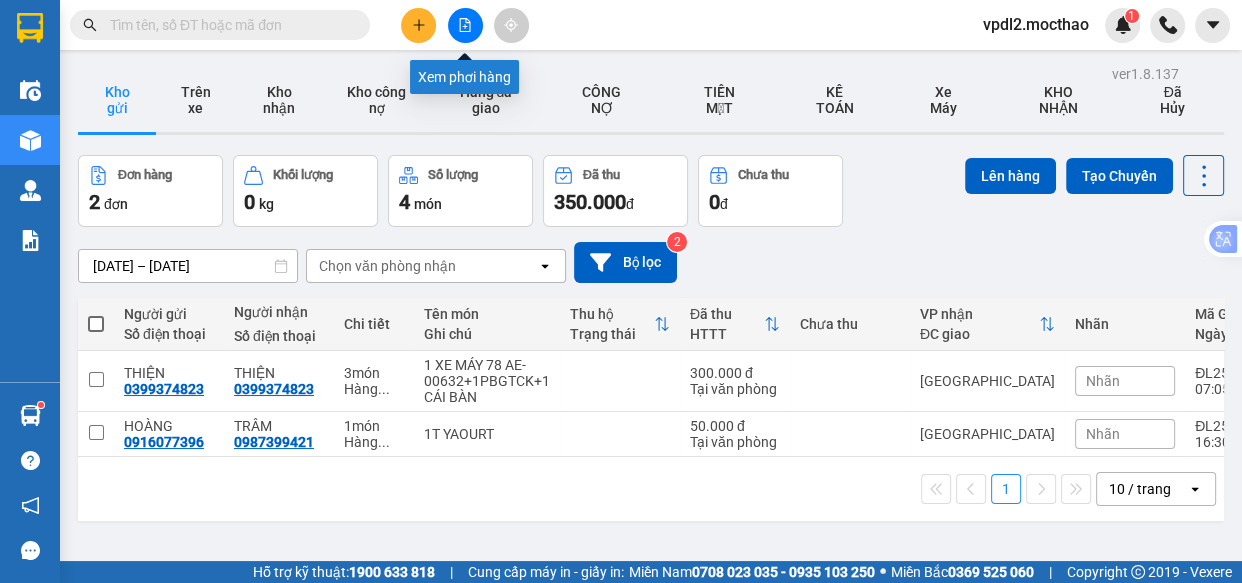 click at bounding box center (465, 25) 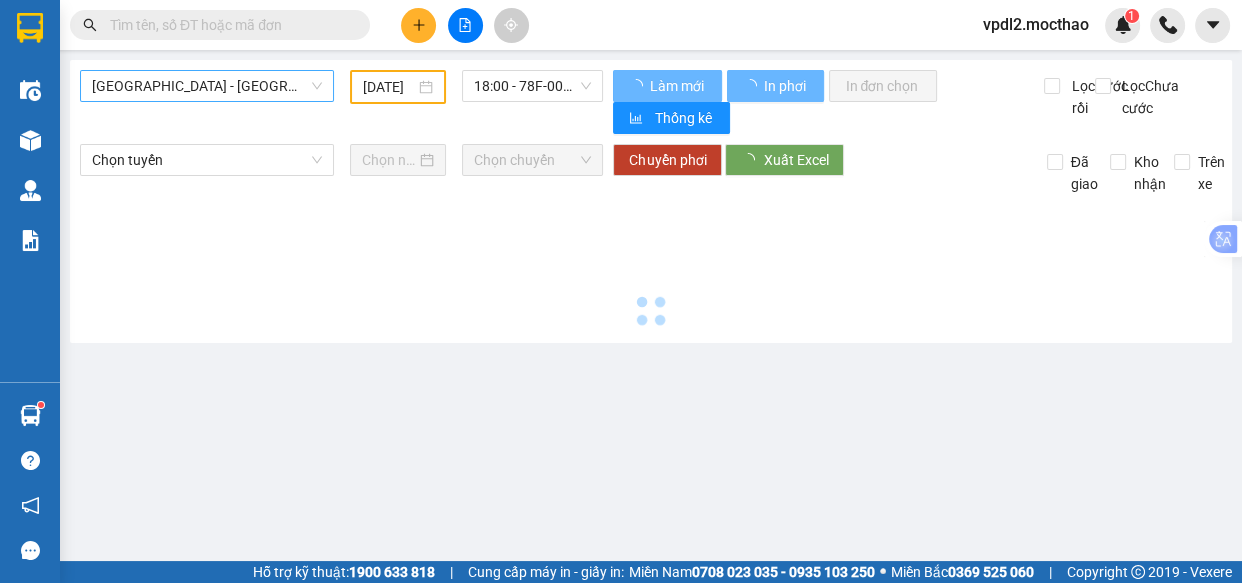 type on "[DATE]" 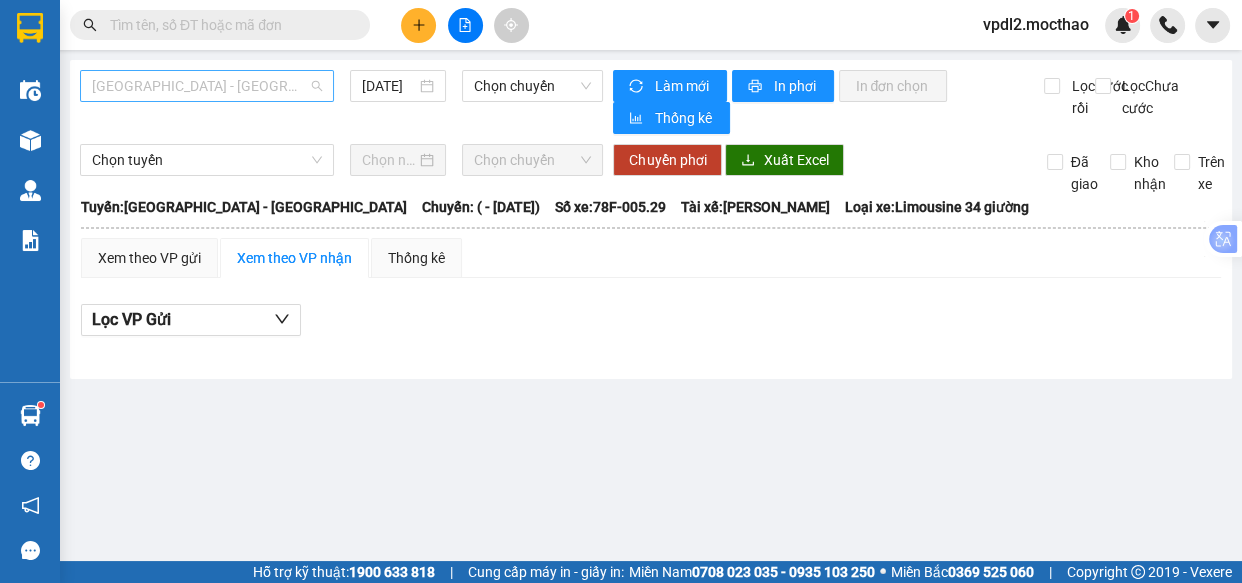 click on "[GEOGRAPHIC_DATA] - [GEOGRAPHIC_DATA]" at bounding box center [207, 86] 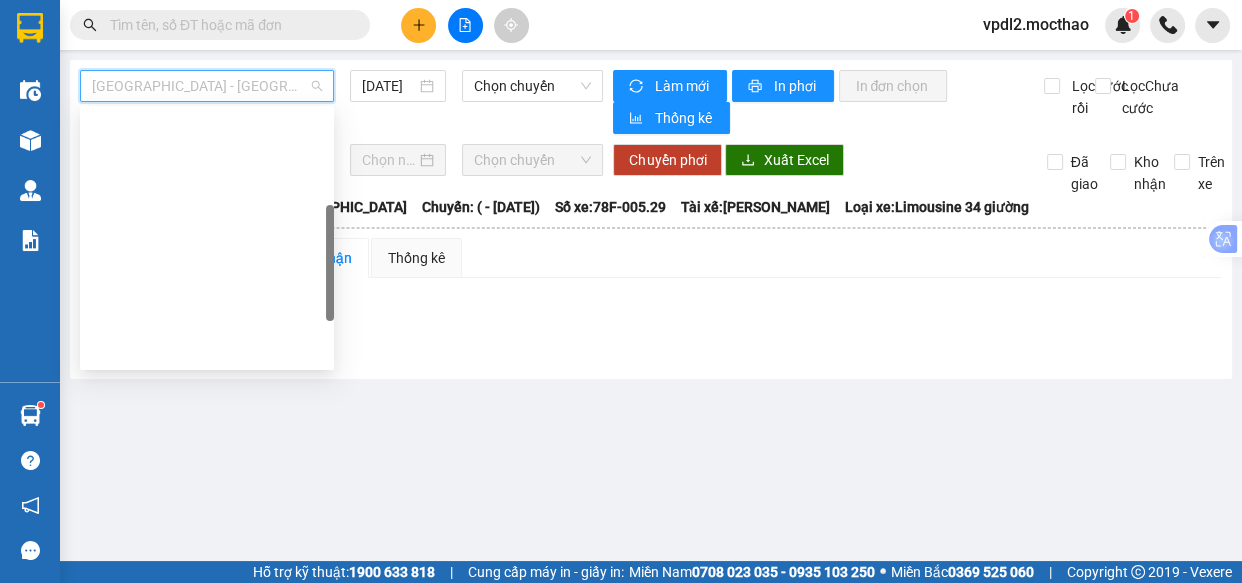 scroll, scrollTop: 272, scrollLeft: 0, axis: vertical 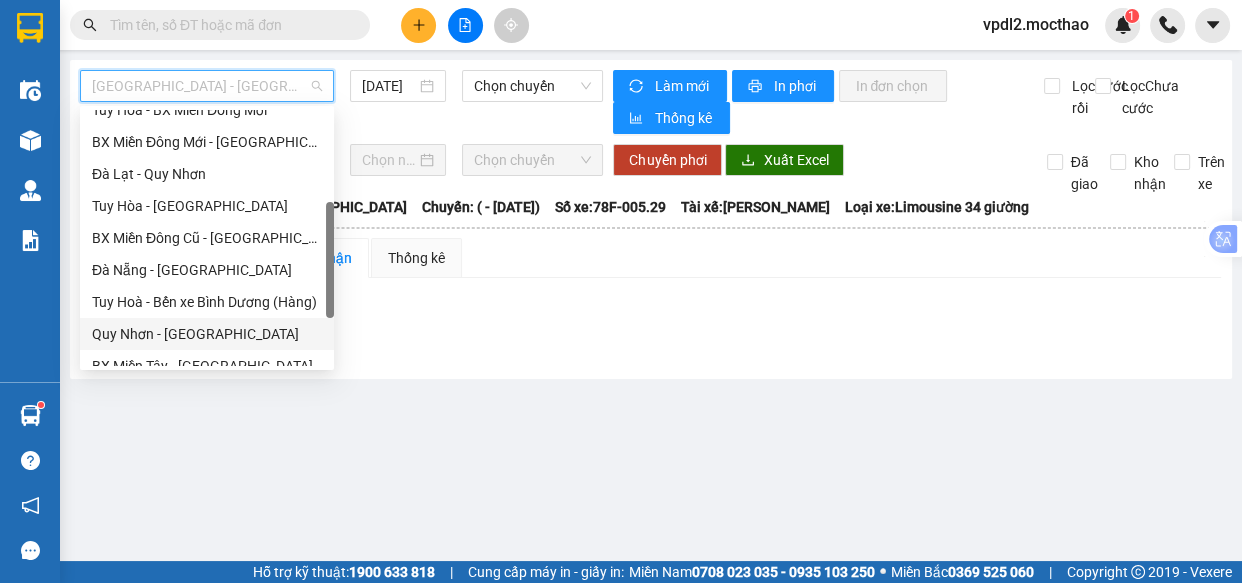 click on "Quy Nhơn - [GEOGRAPHIC_DATA]" at bounding box center (207, 334) 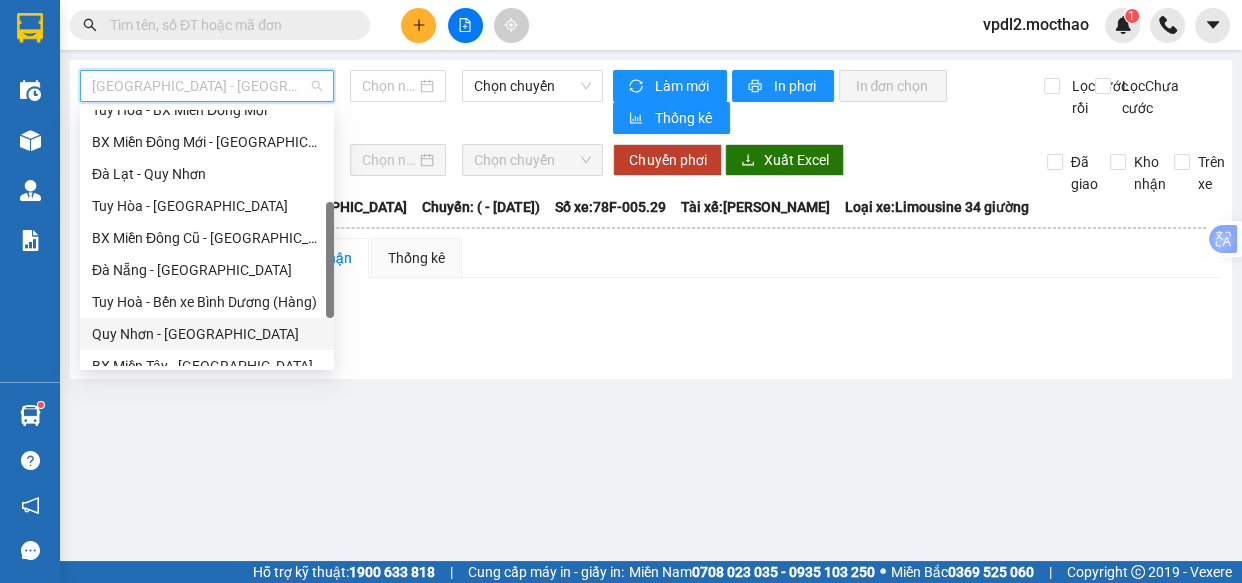 type on "[DATE]" 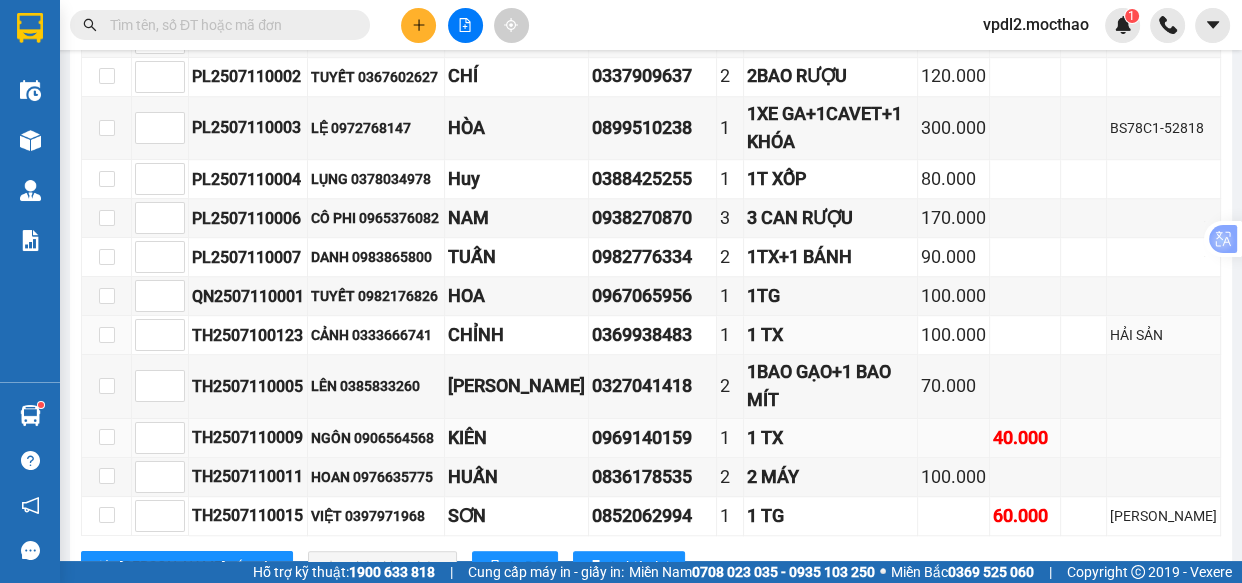 scroll, scrollTop: 1307, scrollLeft: 0, axis: vertical 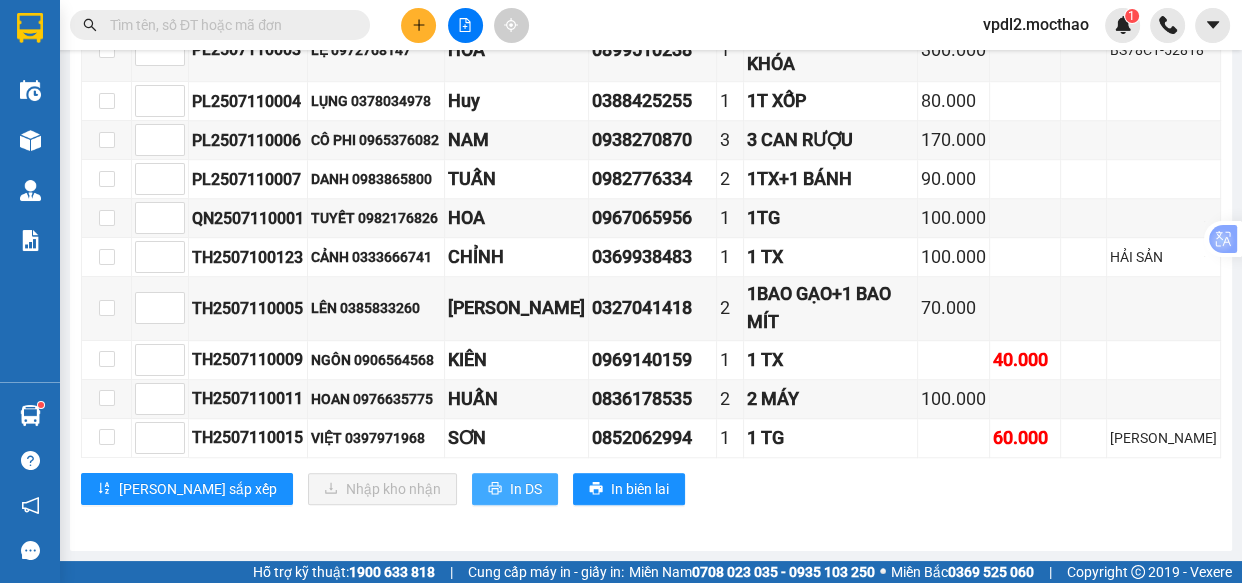 click on "In DS" at bounding box center (526, 489) 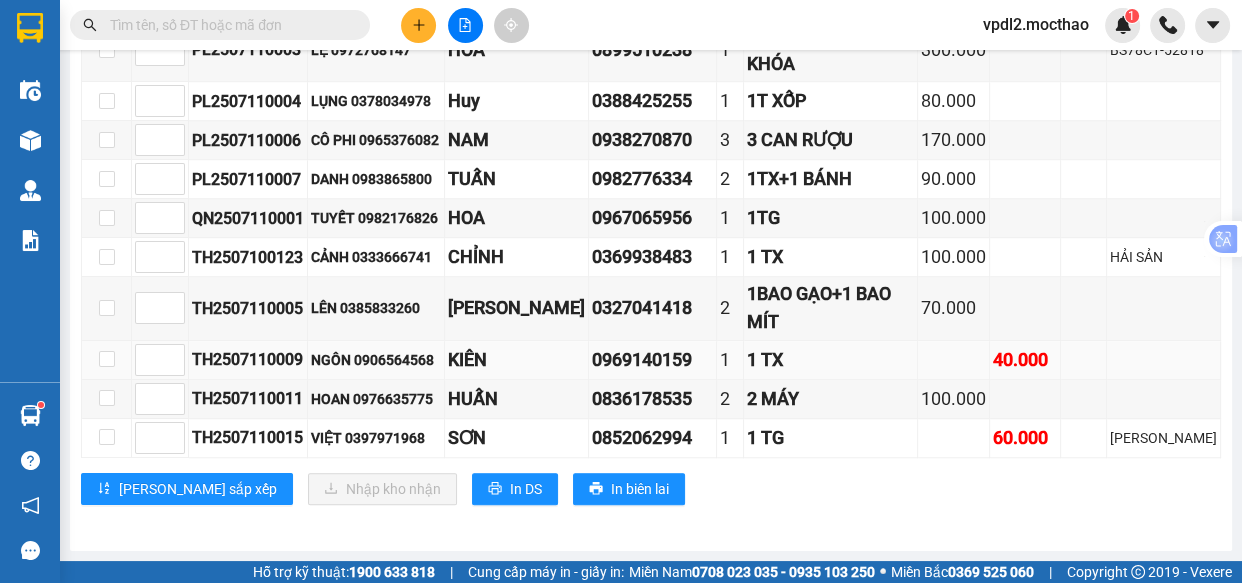 scroll, scrollTop: 1125, scrollLeft: 0, axis: vertical 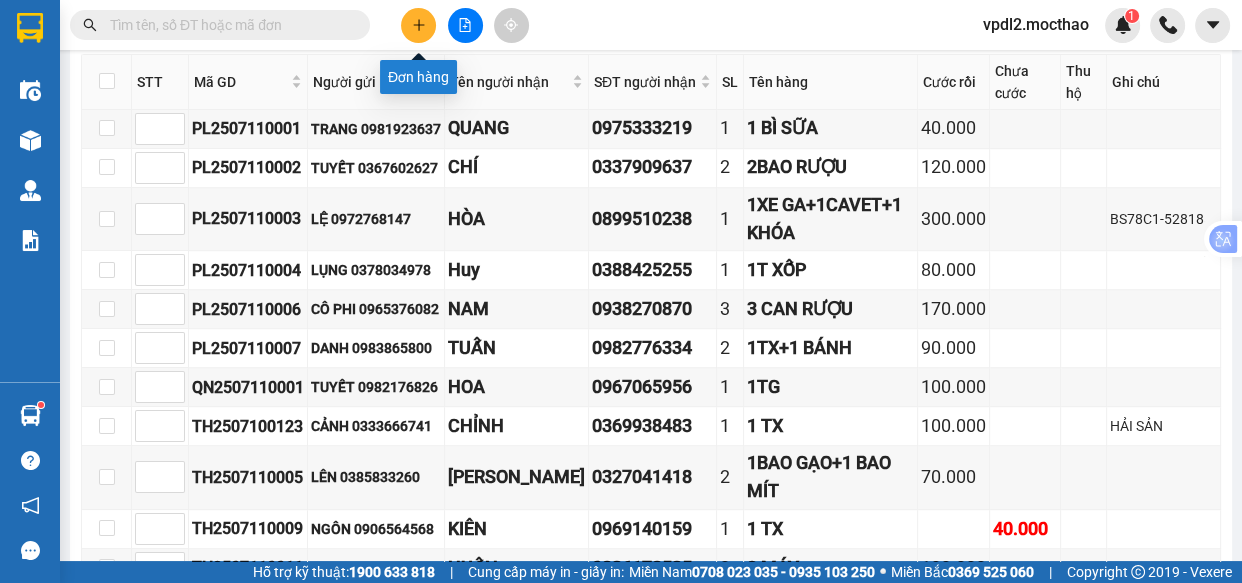 click 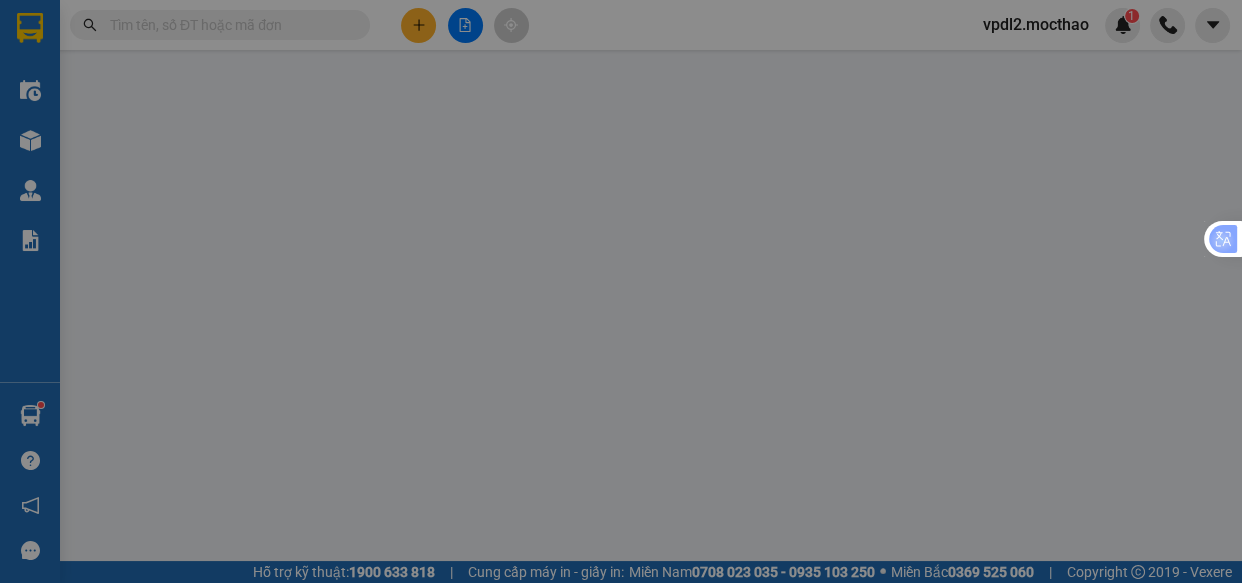 scroll, scrollTop: 0, scrollLeft: 0, axis: both 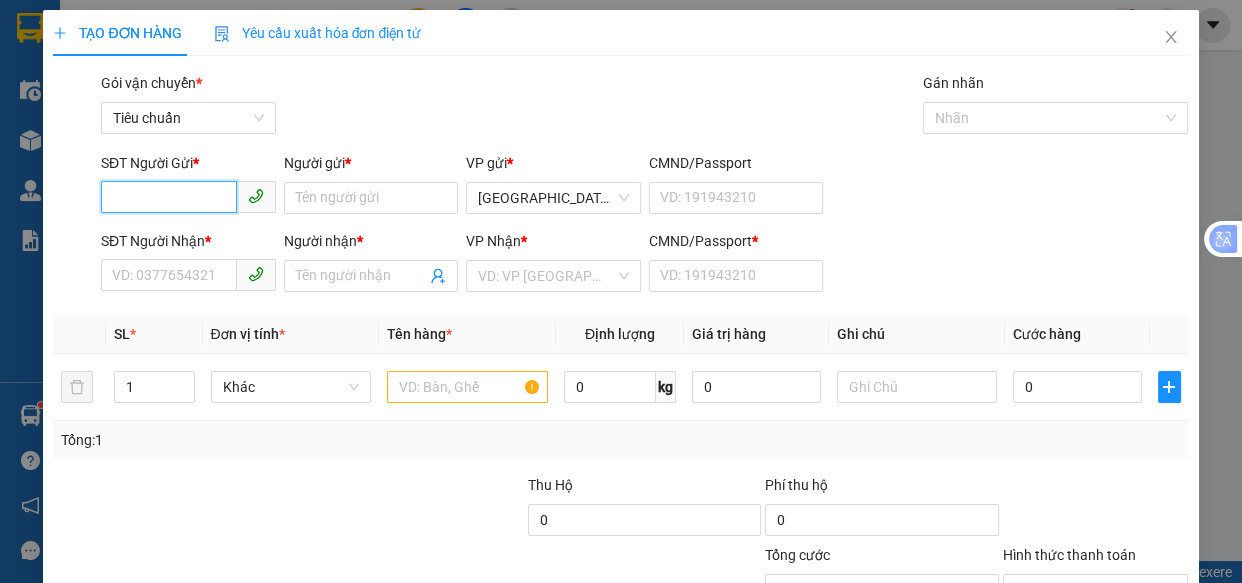 click on "SĐT Người Gửi  *" at bounding box center (169, 197) 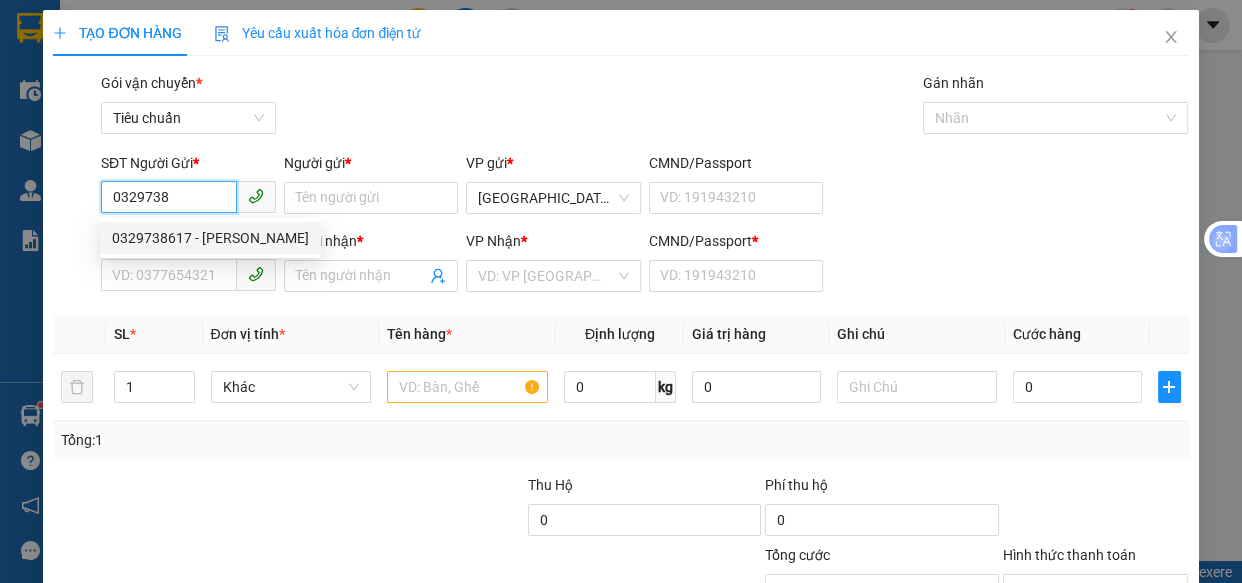 click on "0329738617 - [PERSON_NAME]" at bounding box center (210, 238) 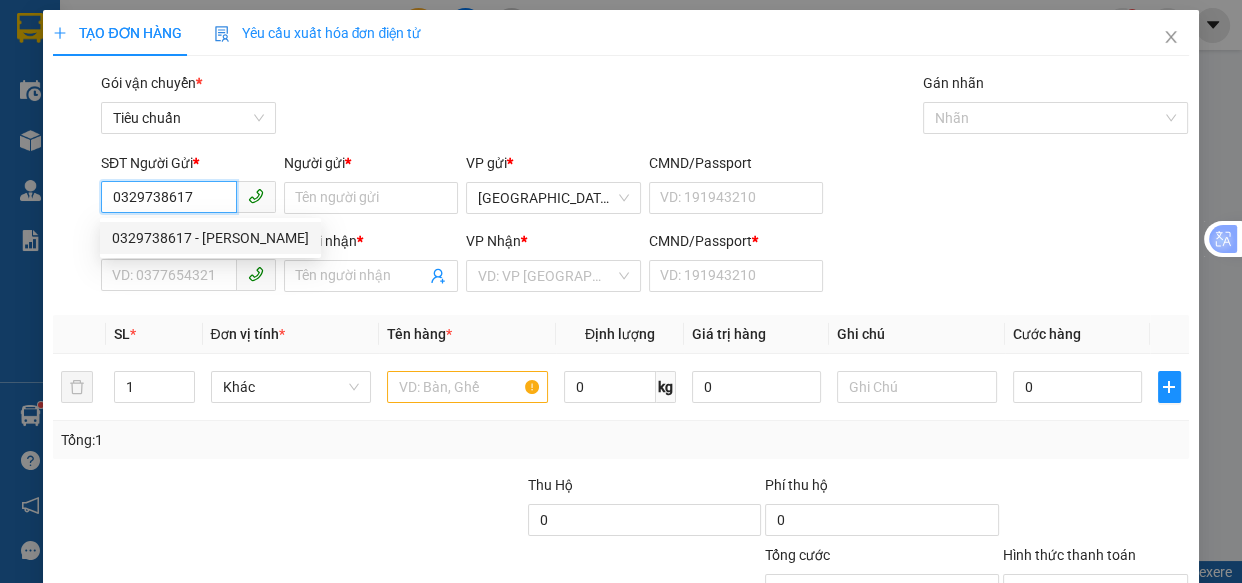 type on "HƯƠNG" 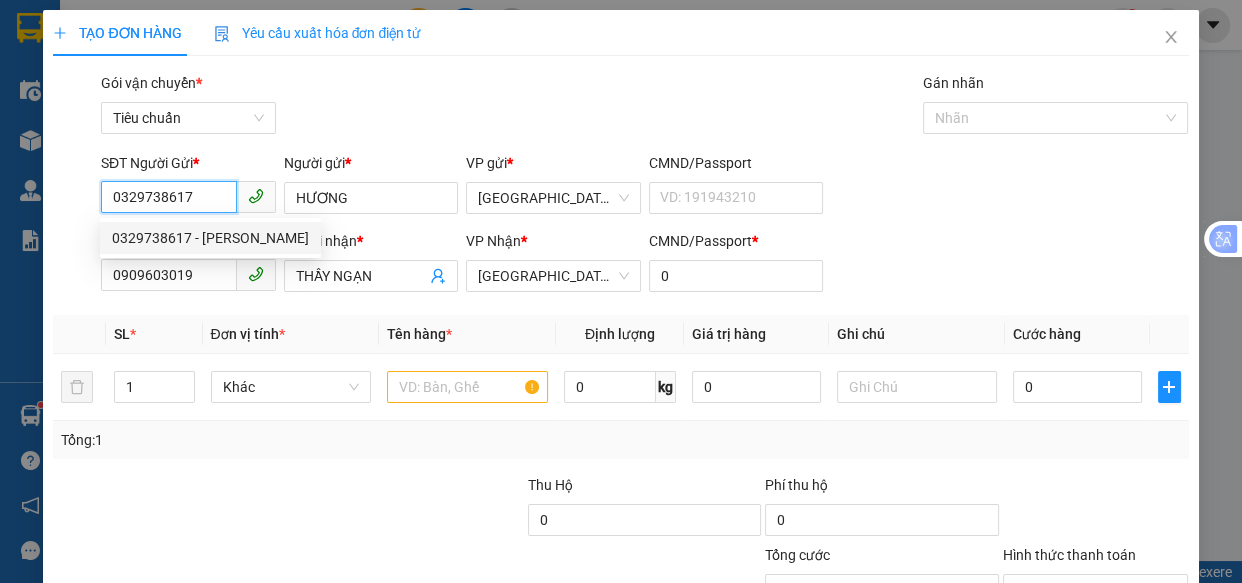 type on "70.000" 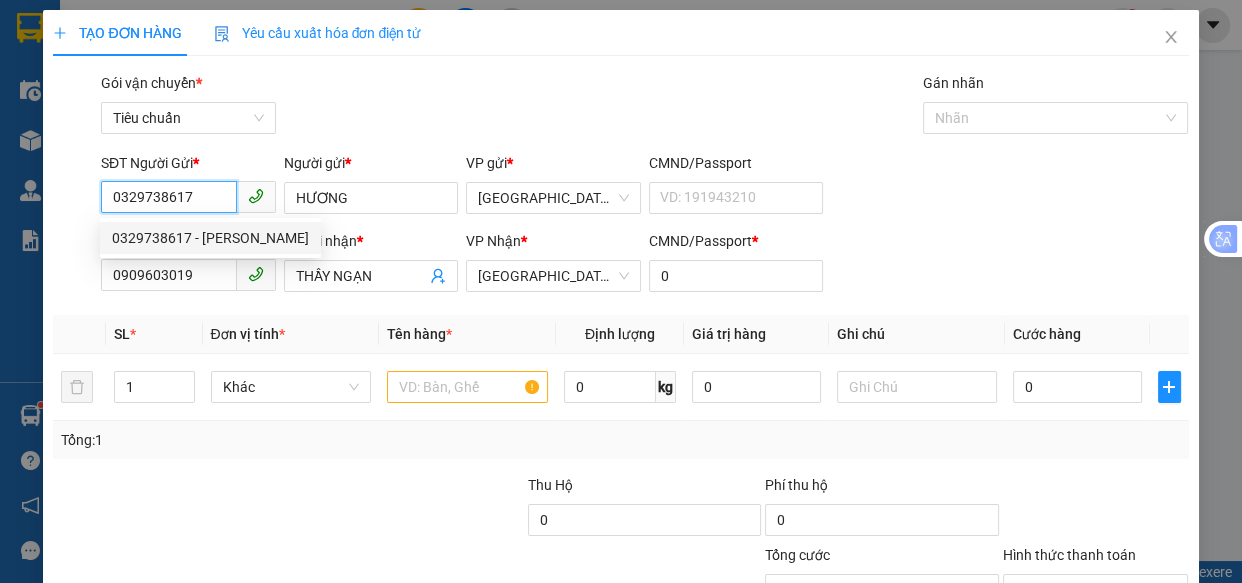type on "70.000" 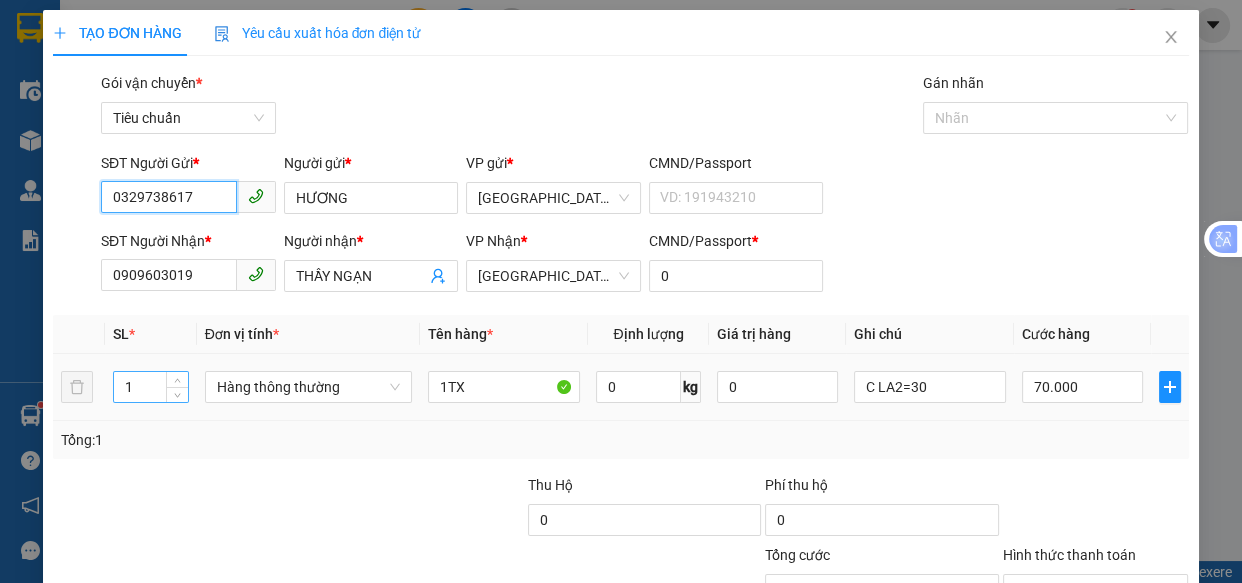 type on "0329738617" 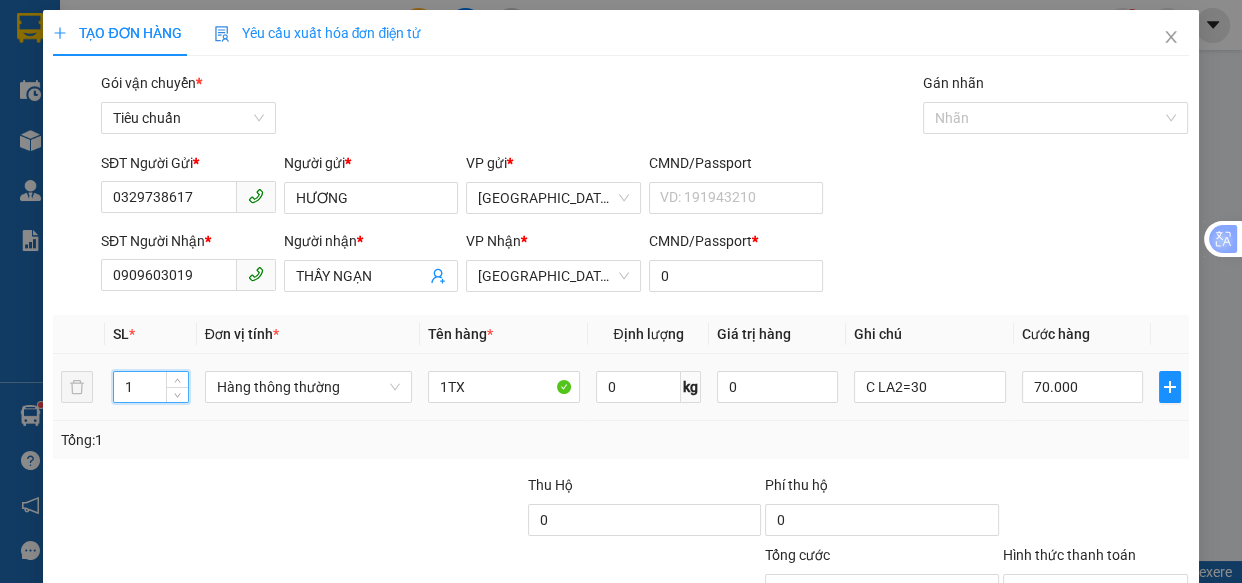 click on "1" at bounding box center [150, 387] 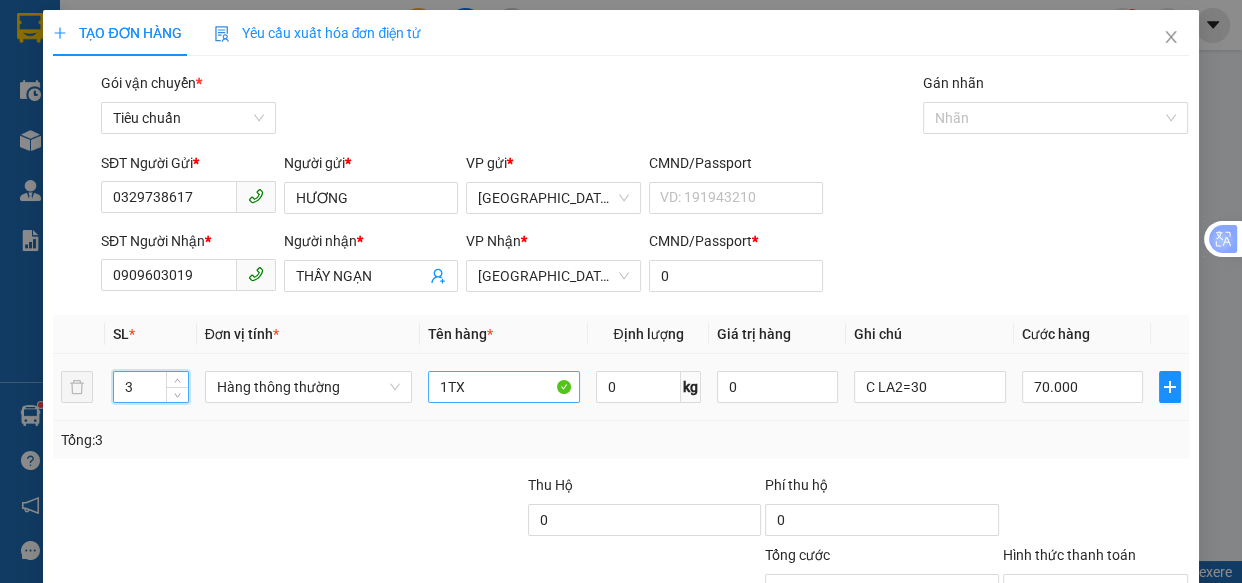 type on "3" 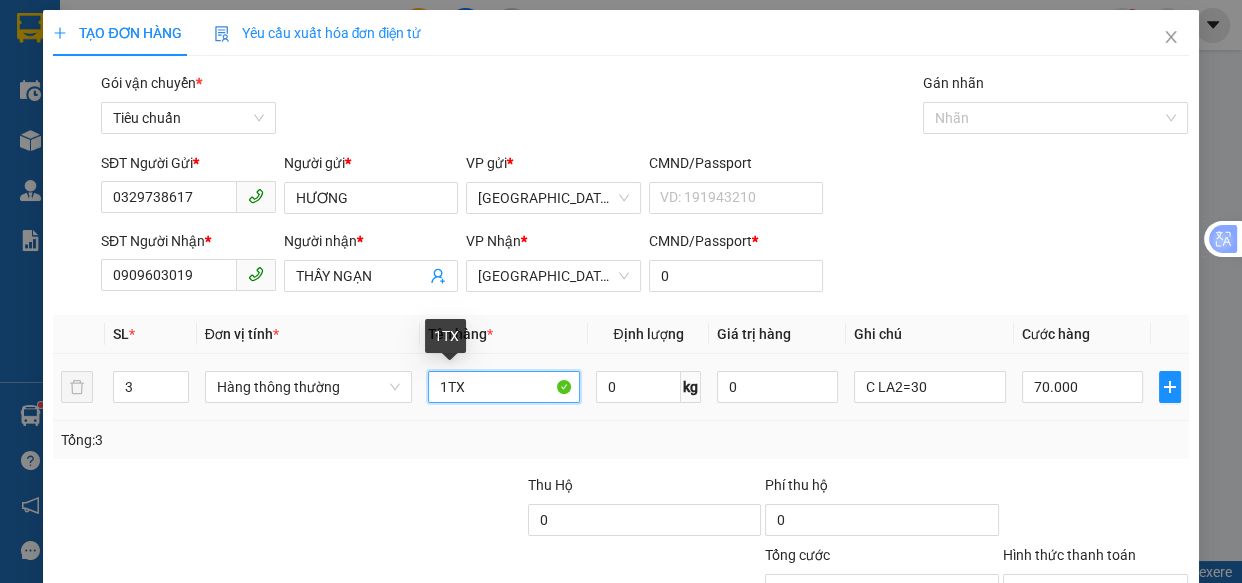 click on "1TX" at bounding box center (503, 387) 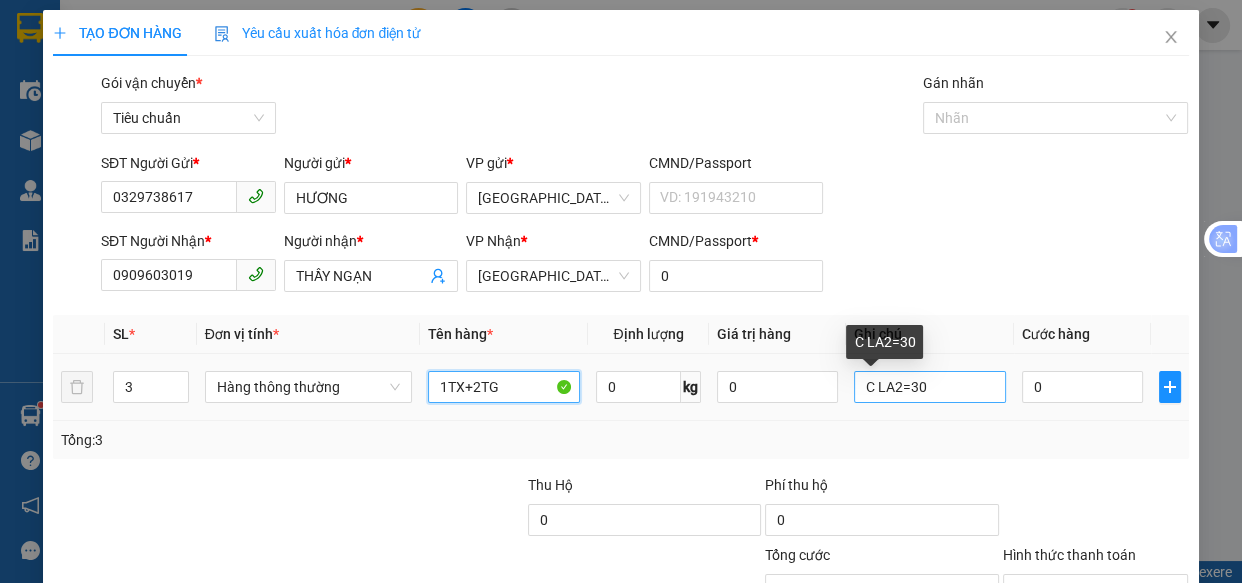 type on "1TX+2TG" 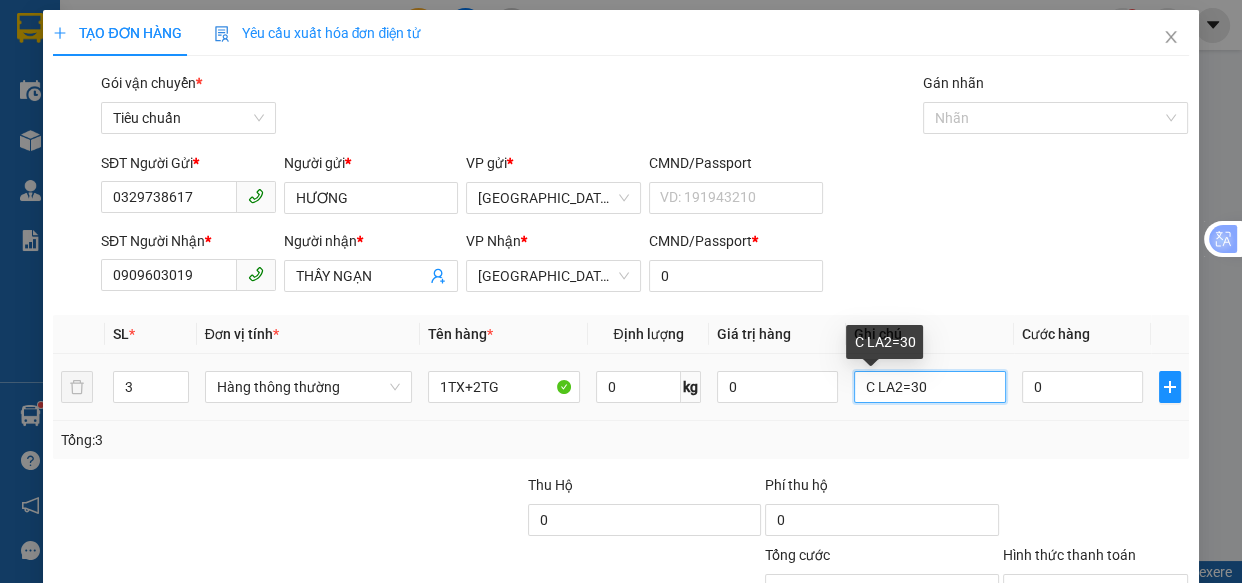 click on "C LA2=30" at bounding box center (929, 387) 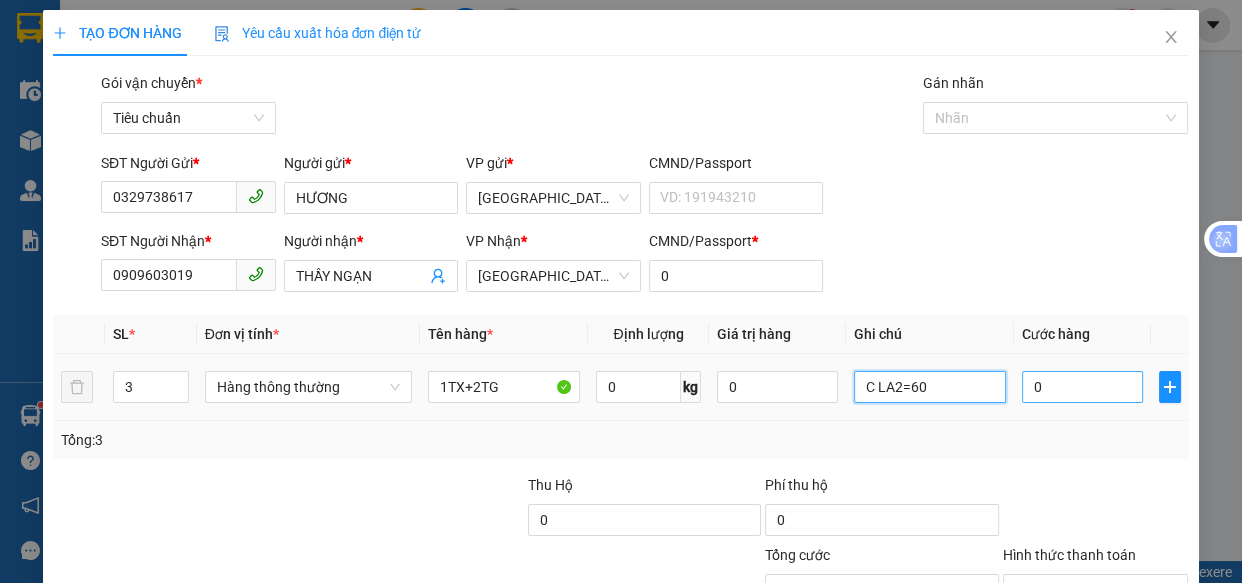type on "C LA2=60" 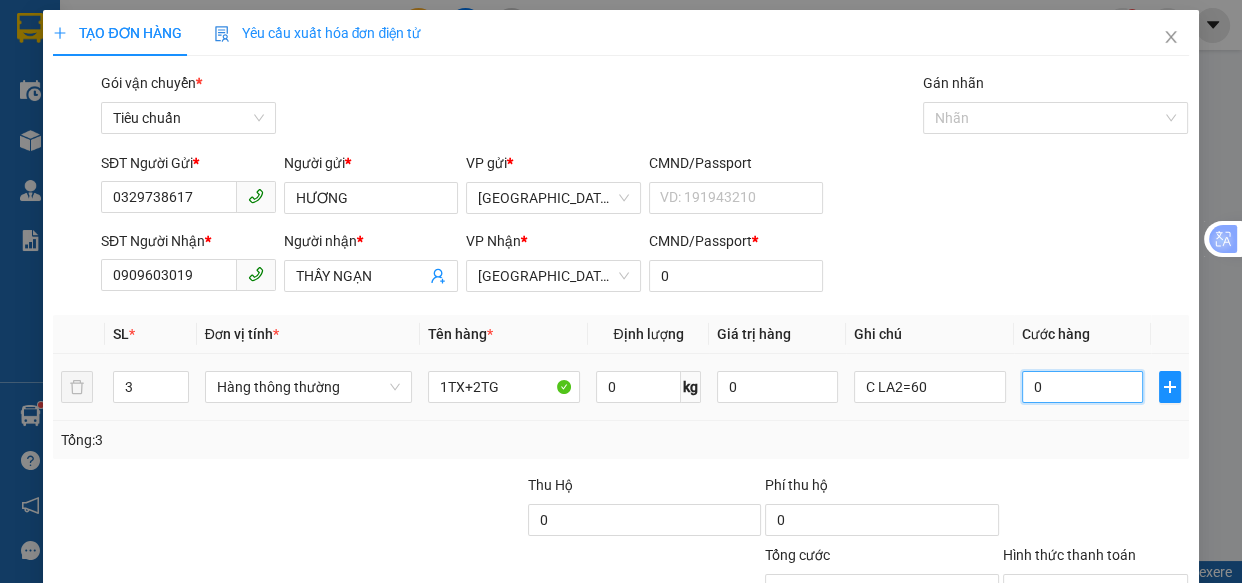 click on "0" at bounding box center [1082, 387] 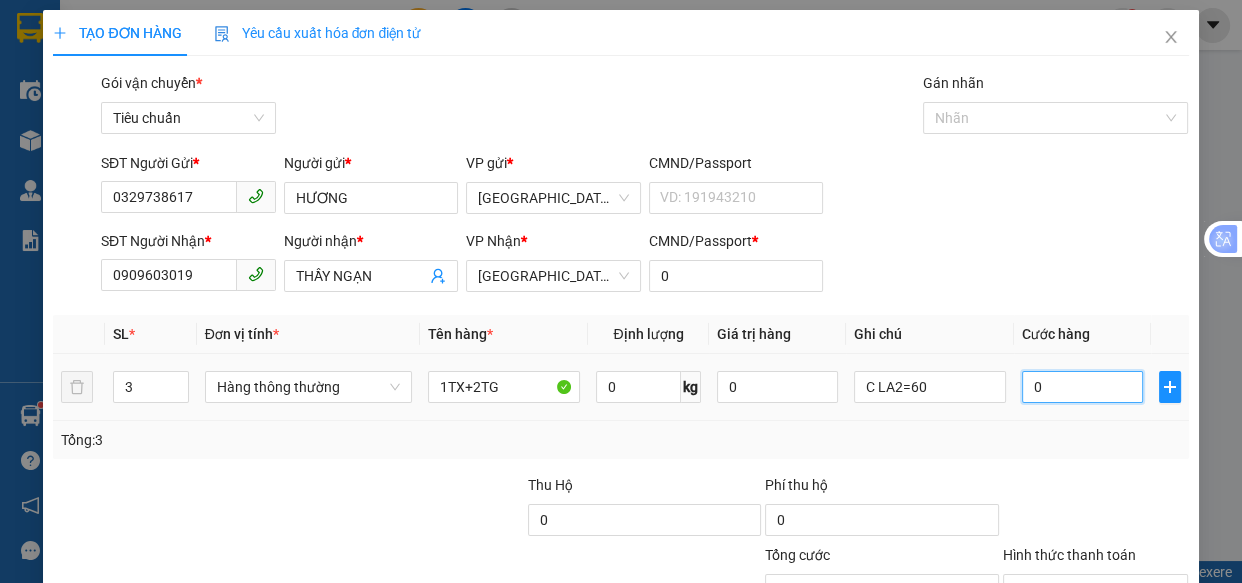type on "1" 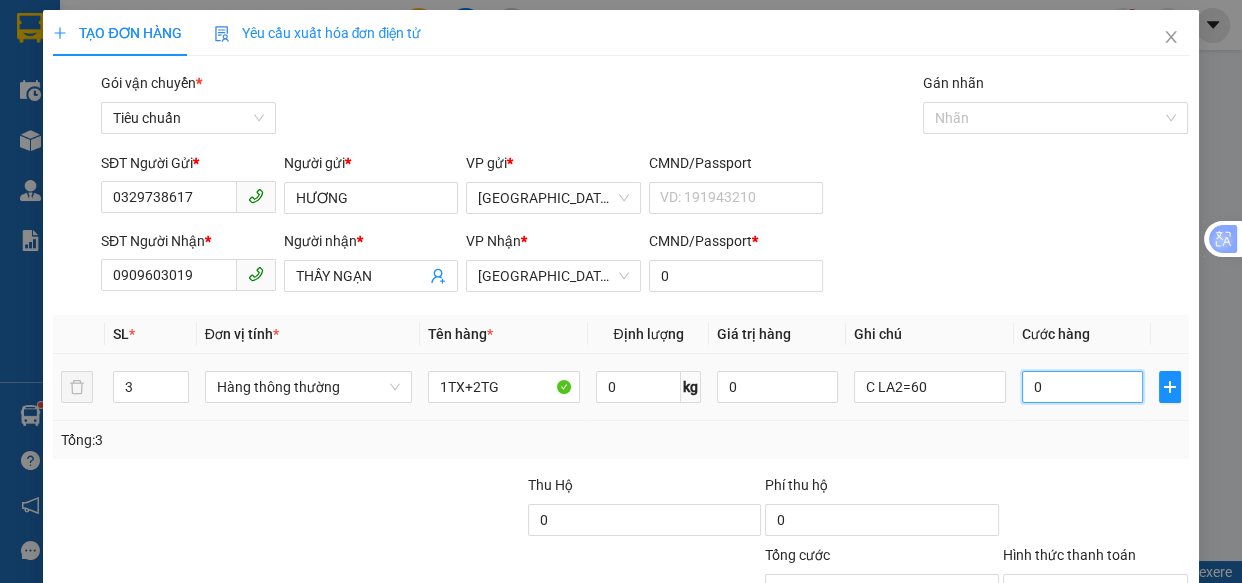 type on "1" 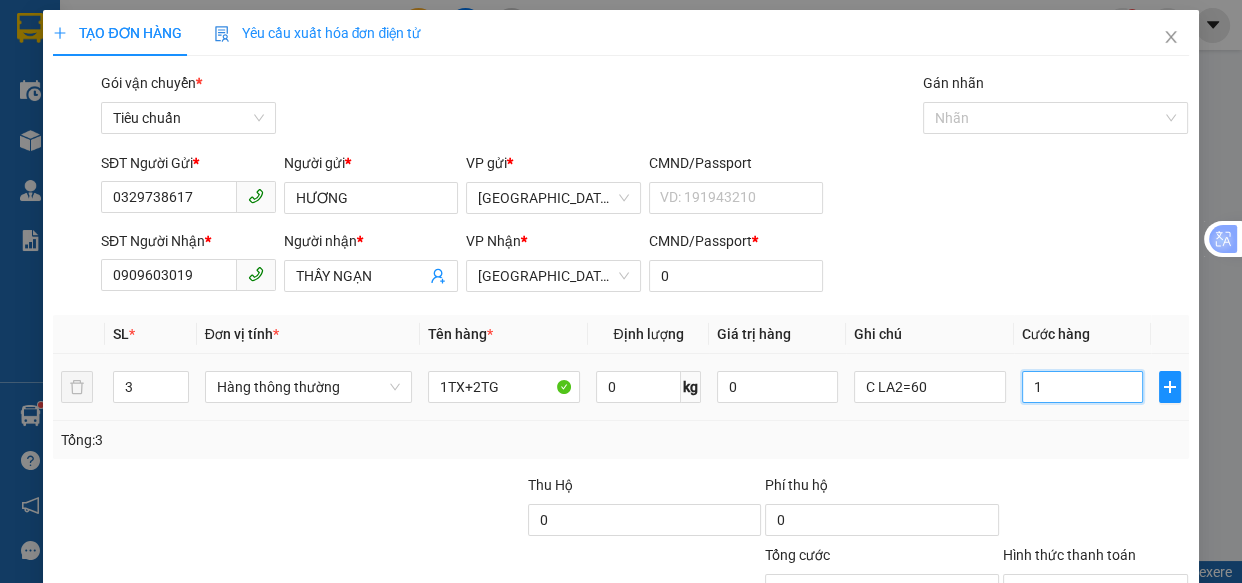 type on "17" 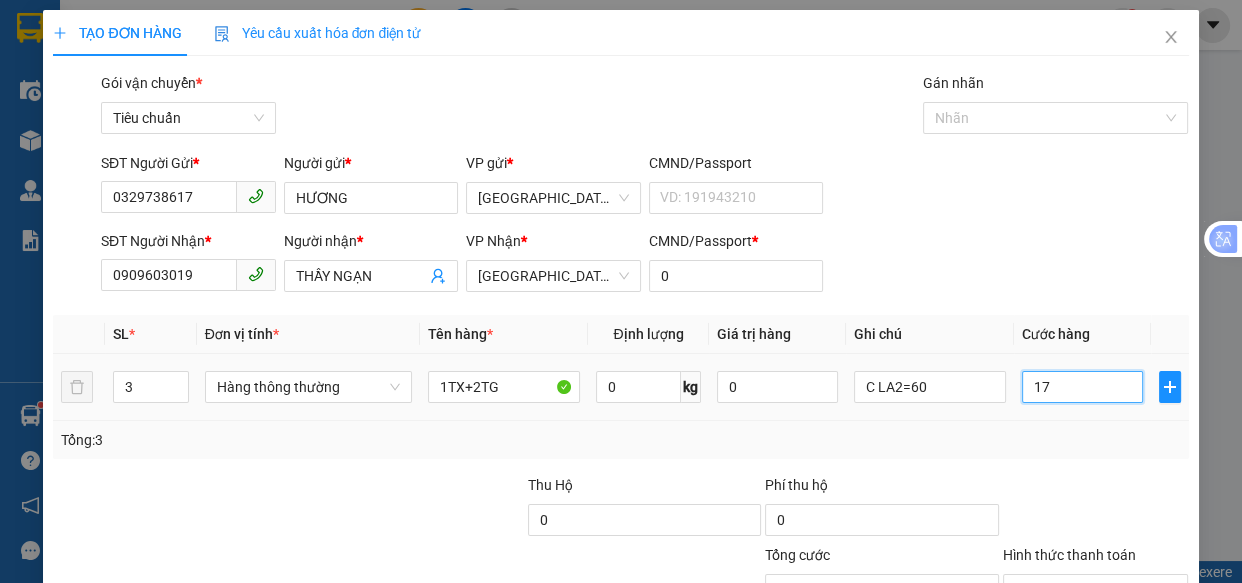 type on "170" 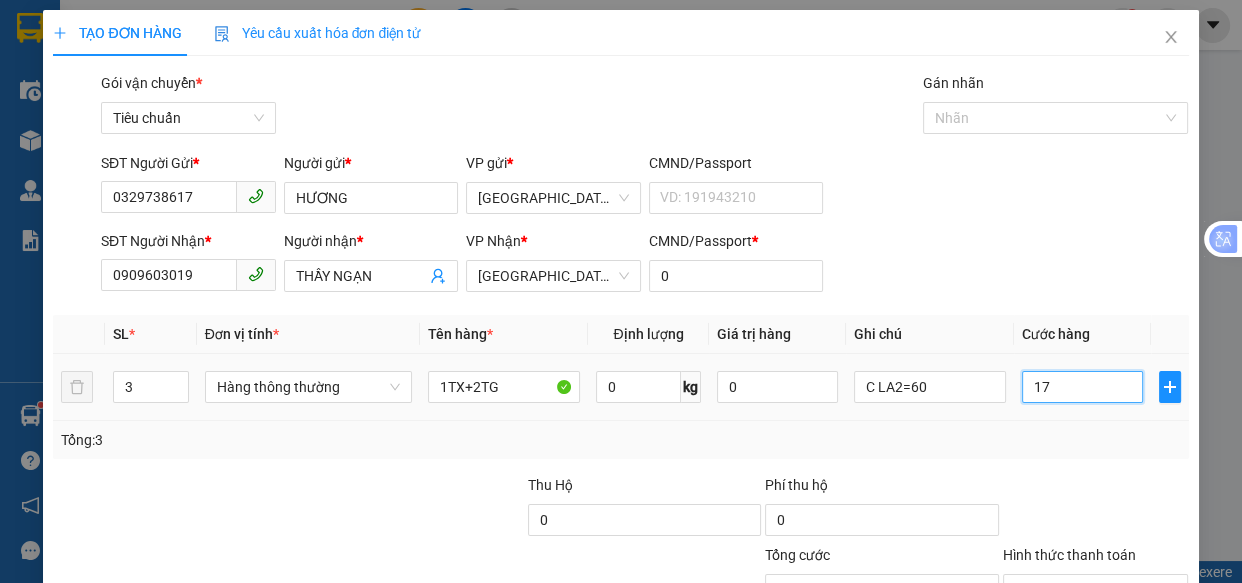 type on "170" 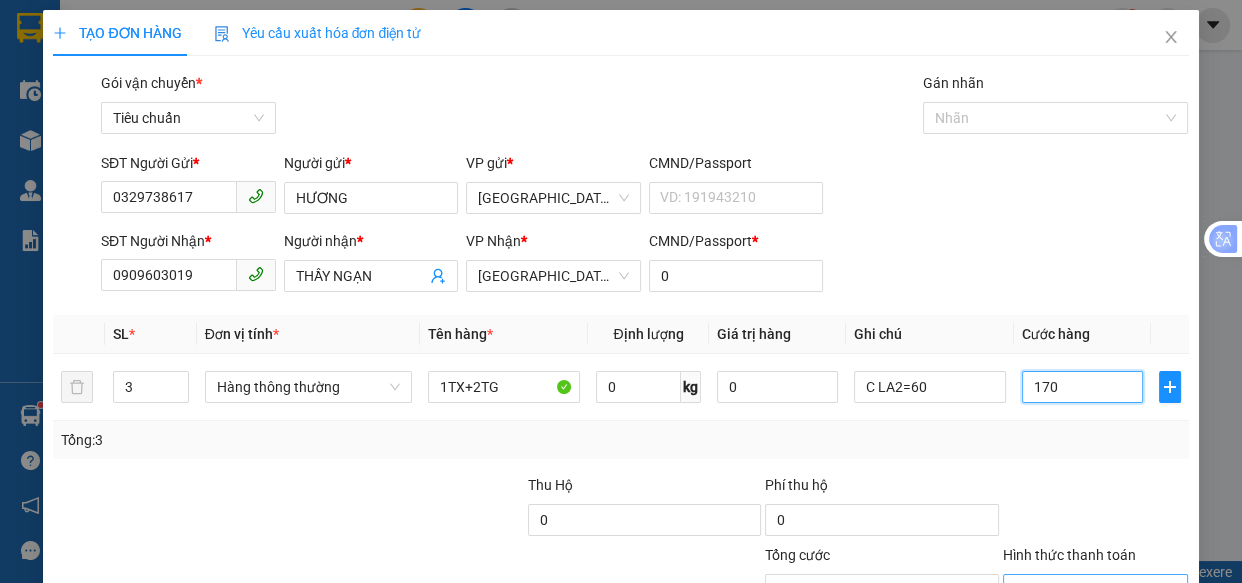 scroll, scrollTop: 156, scrollLeft: 0, axis: vertical 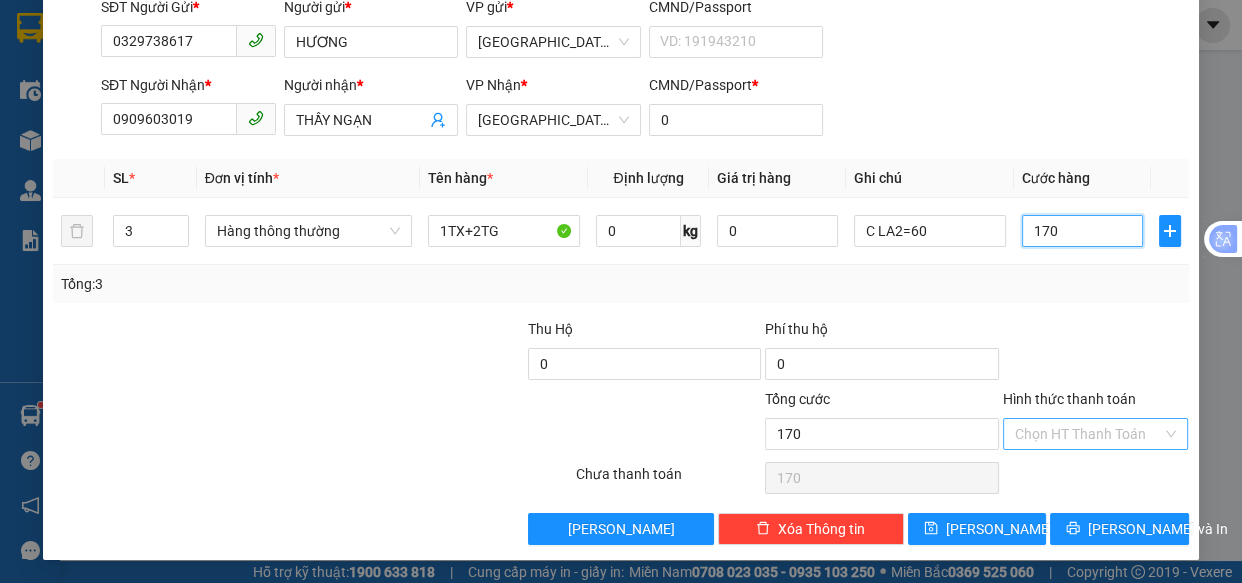 type on "170" 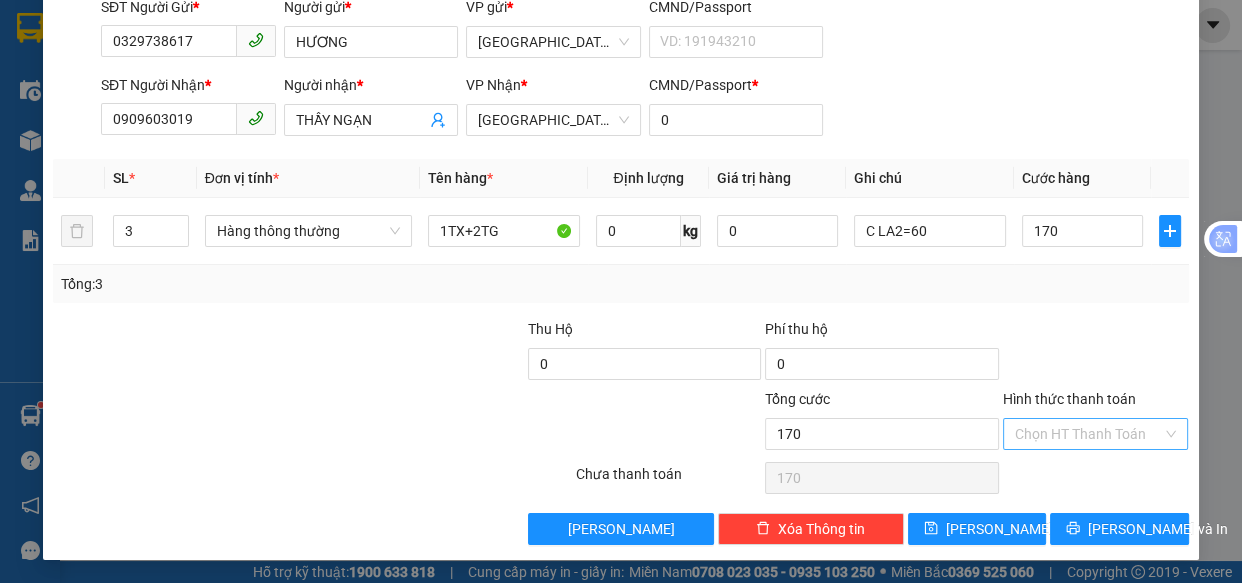 type on "170.000" 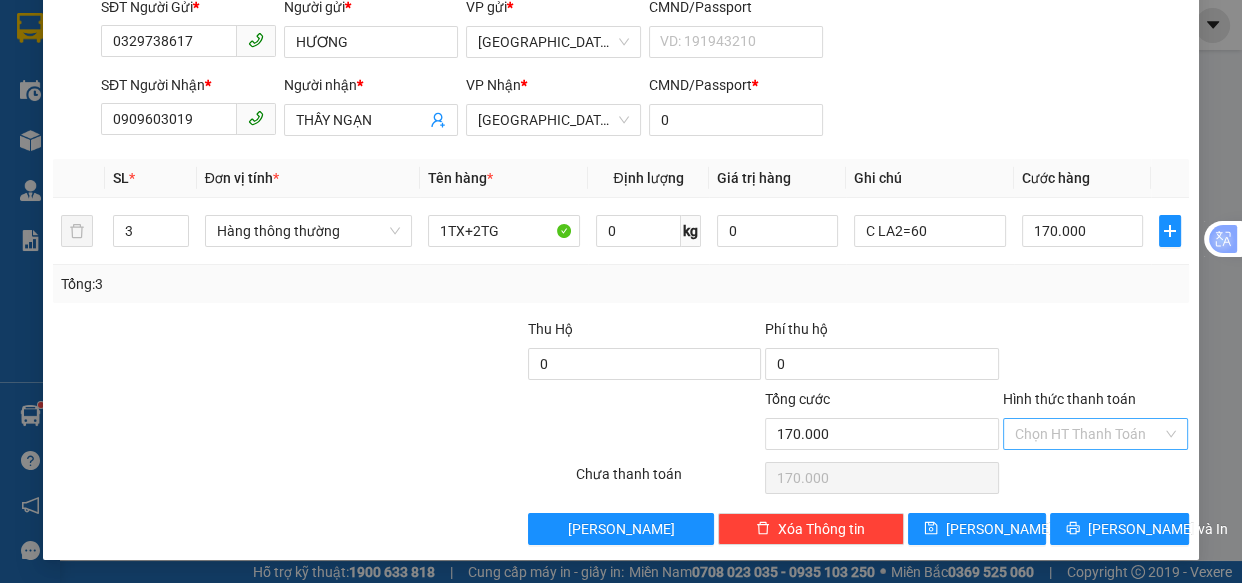 click on "Hình thức thanh toán" at bounding box center [1089, 434] 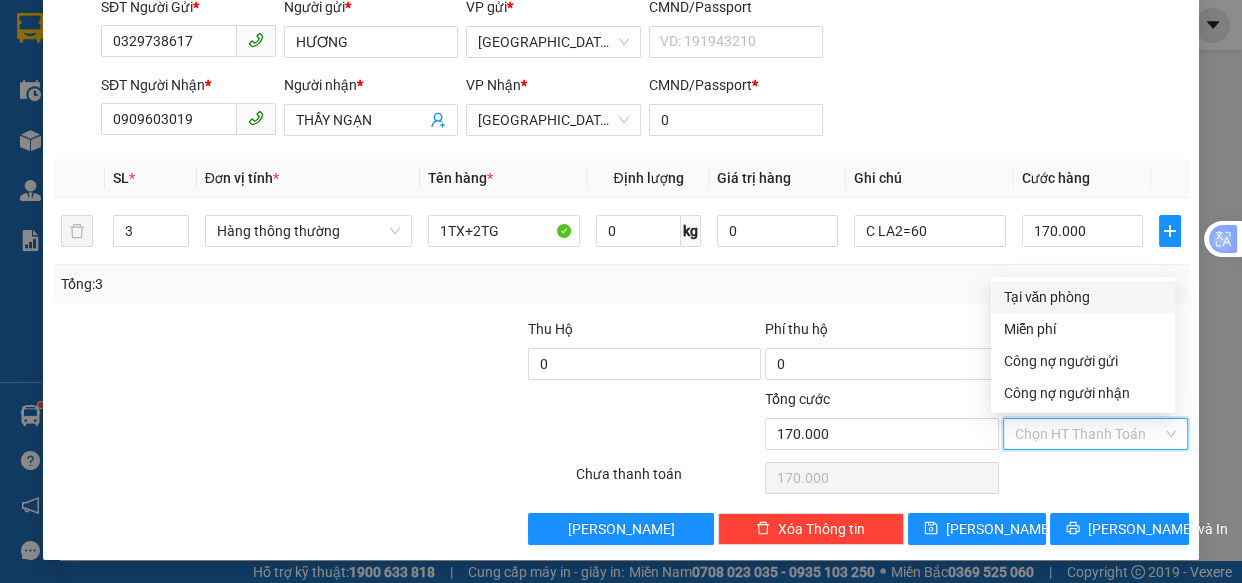 click on "Tại văn phòng" at bounding box center (1083, 297) 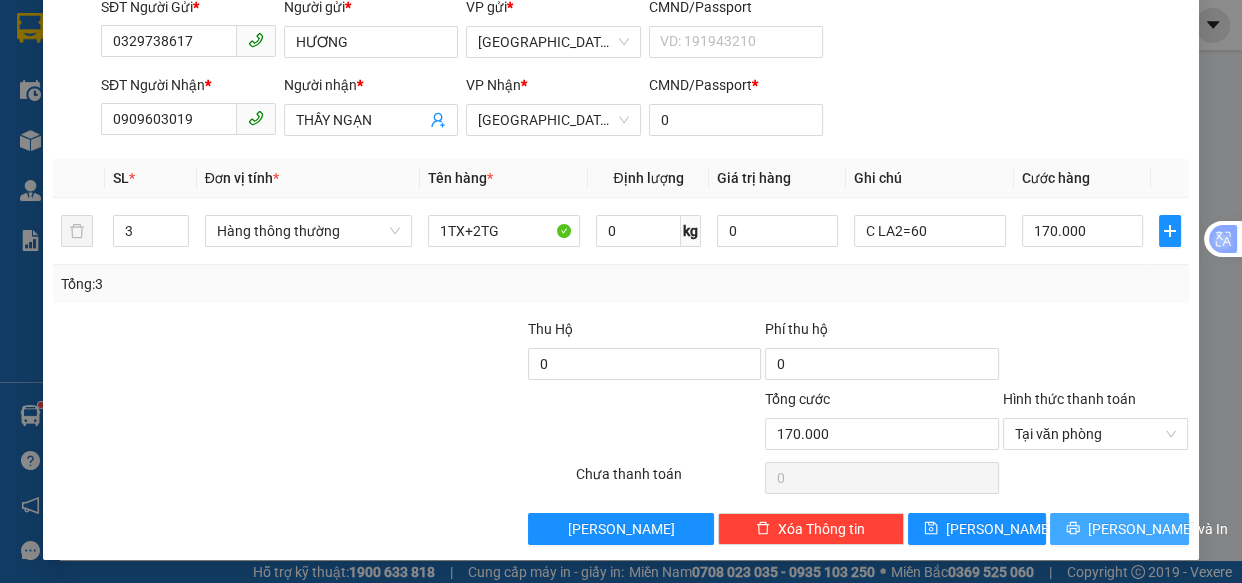 click on "[PERSON_NAME] và In" at bounding box center (1158, 529) 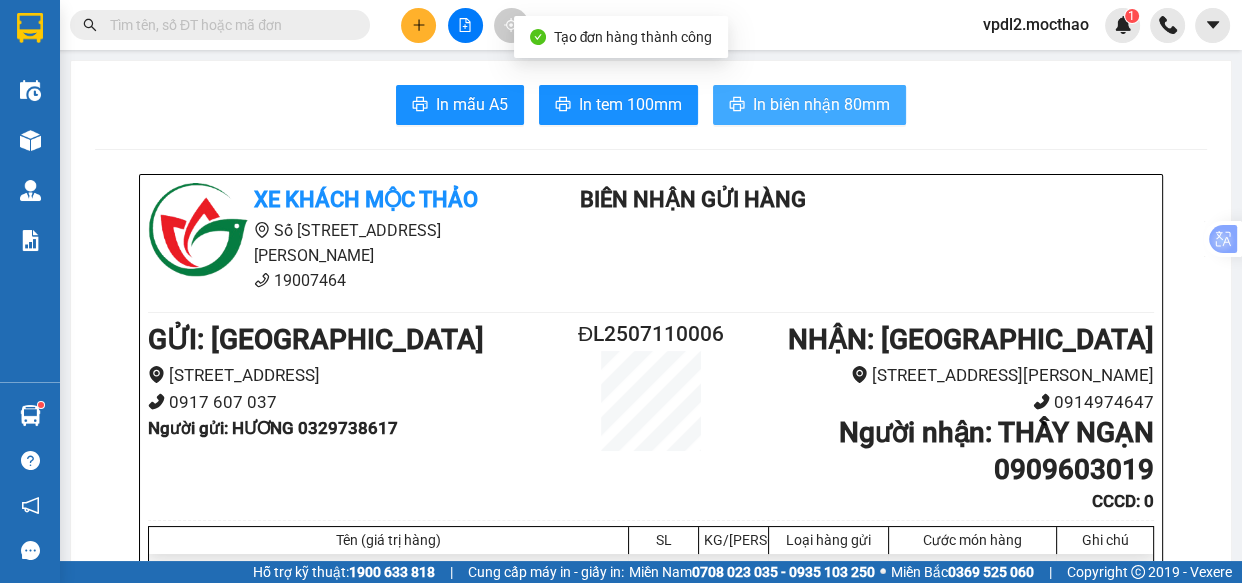 click on "In biên nhận 80mm" at bounding box center (821, 104) 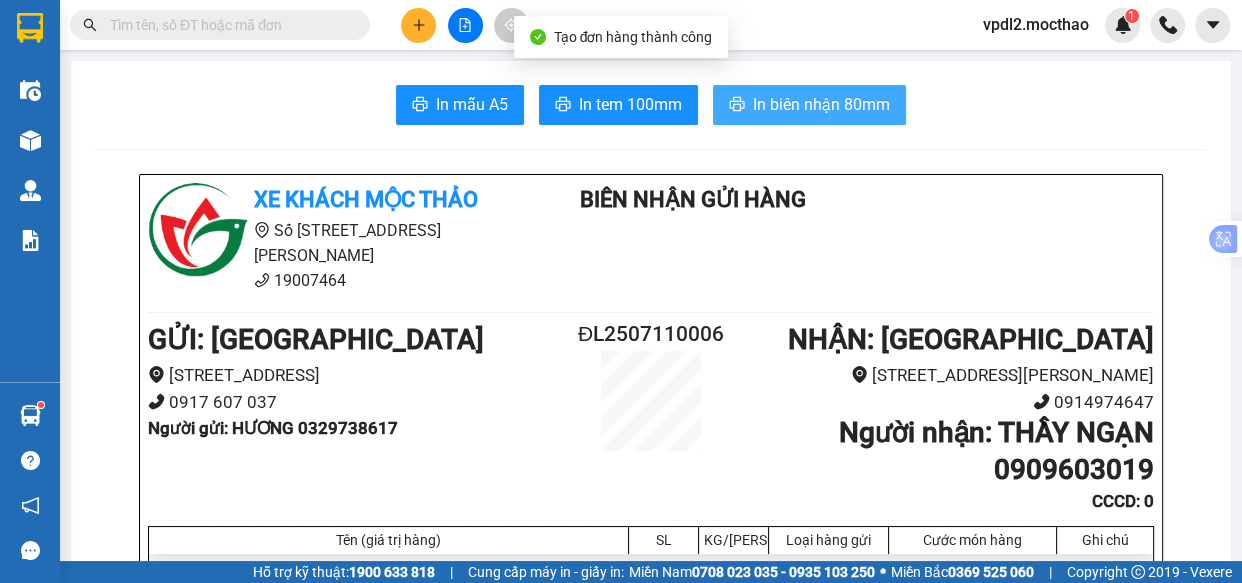 scroll, scrollTop: 0, scrollLeft: 0, axis: both 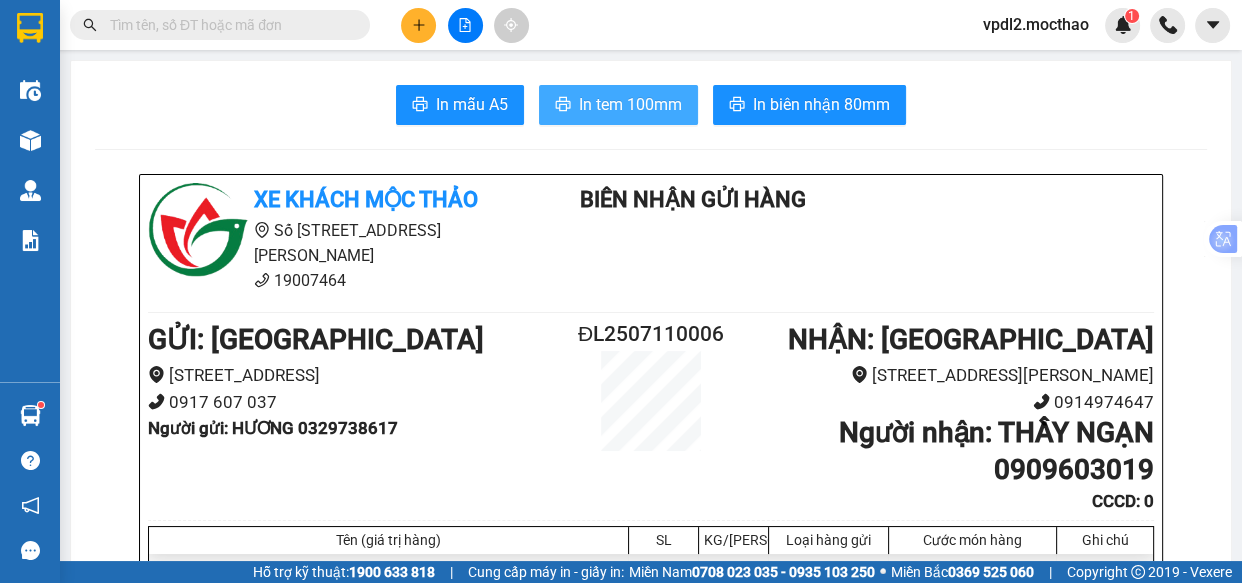 click on "In tem 100mm" at bounding box center [630, 104] 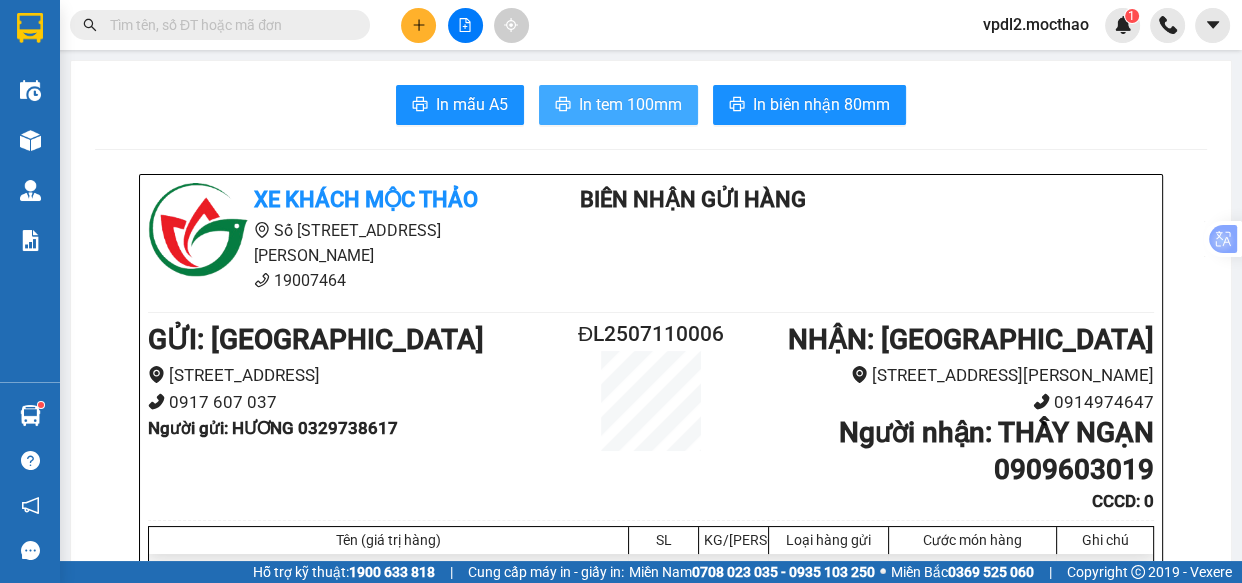scroll, scrollTop: 0, scrollLeft: 0, axis: both 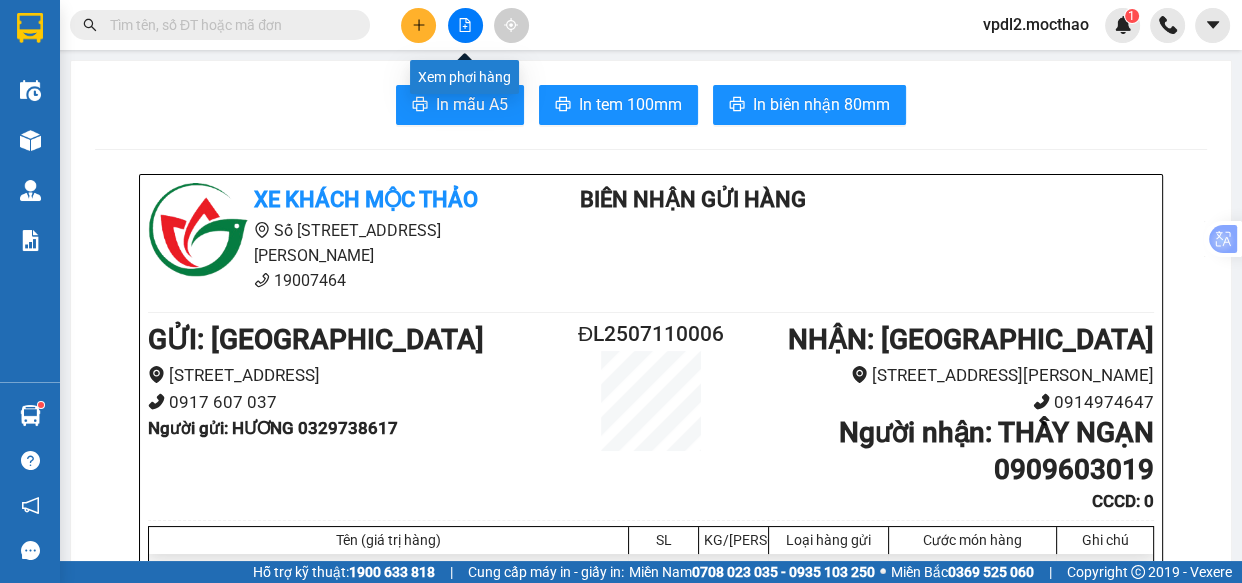 click 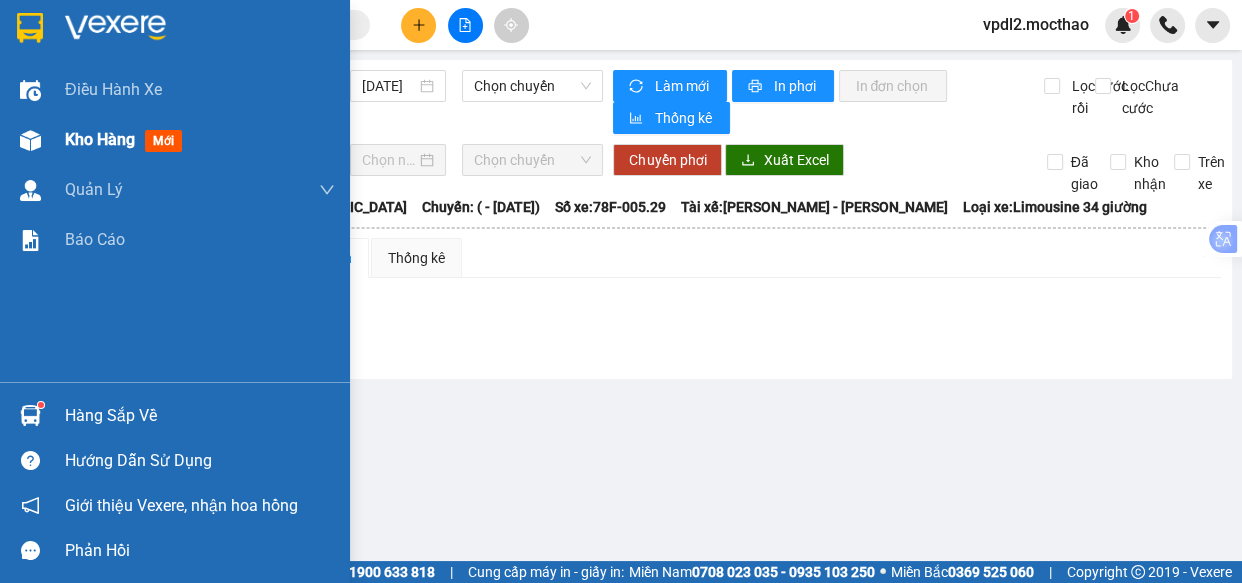 click on "Kho hàng" at bounding box center (100, 139) 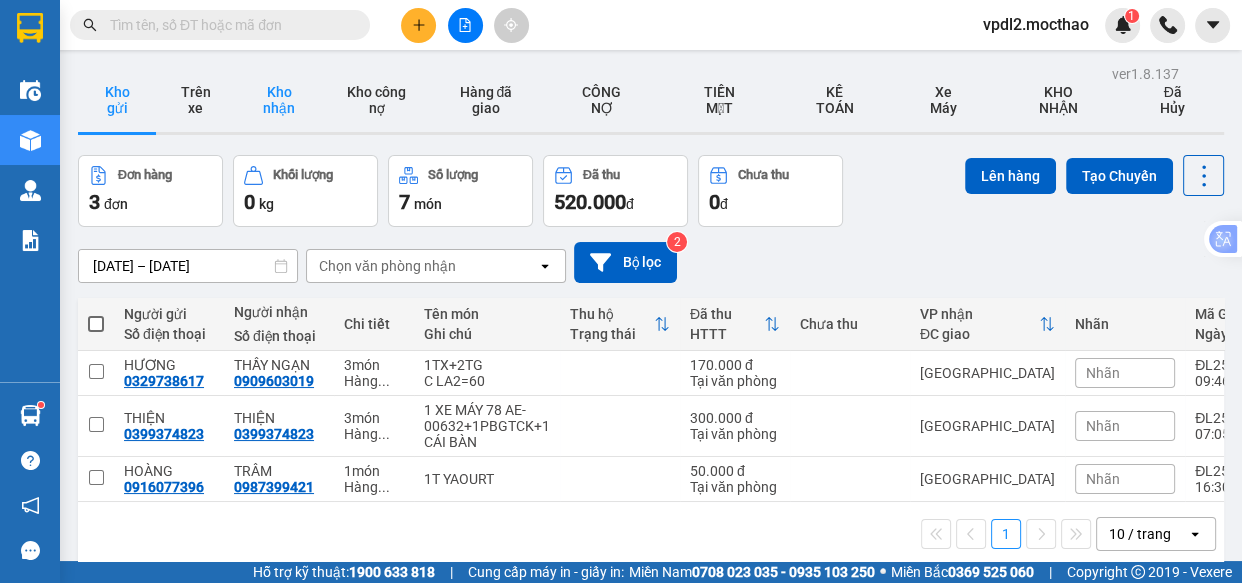 click on "Kho nhận" at bounding box center [278, 100] 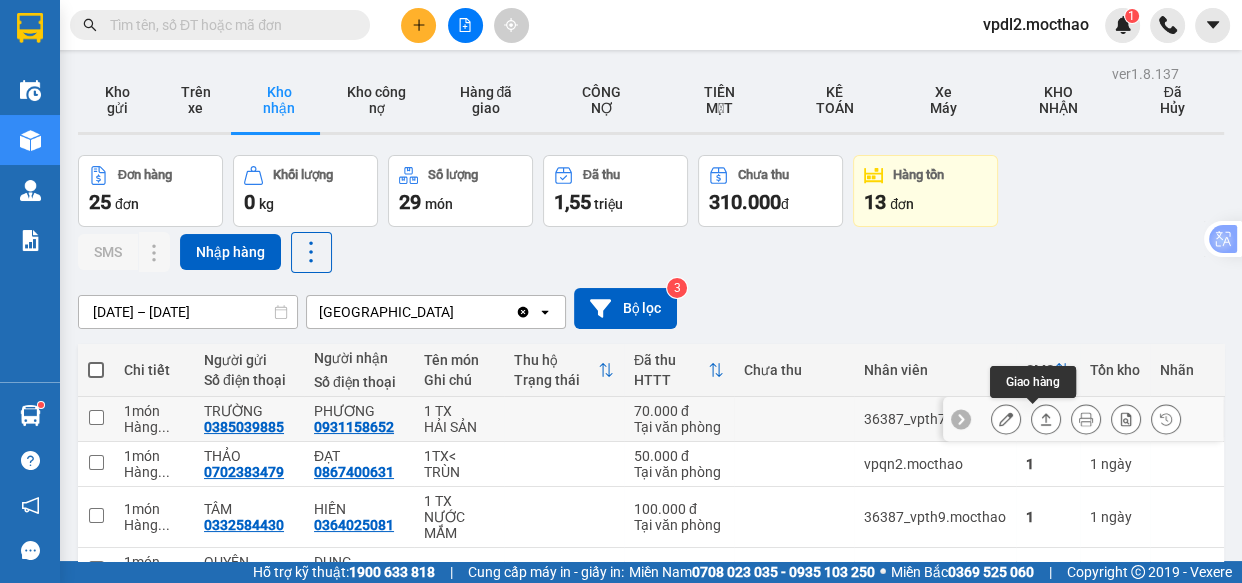 click 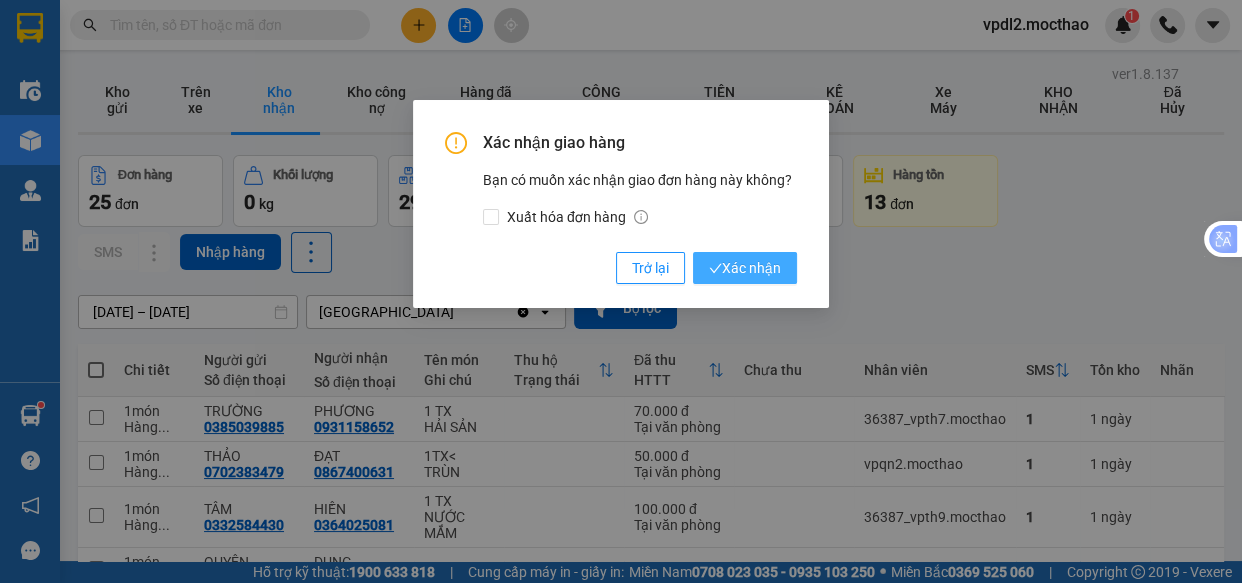 click on "Xác nhận" at bounding box center [745, 268] 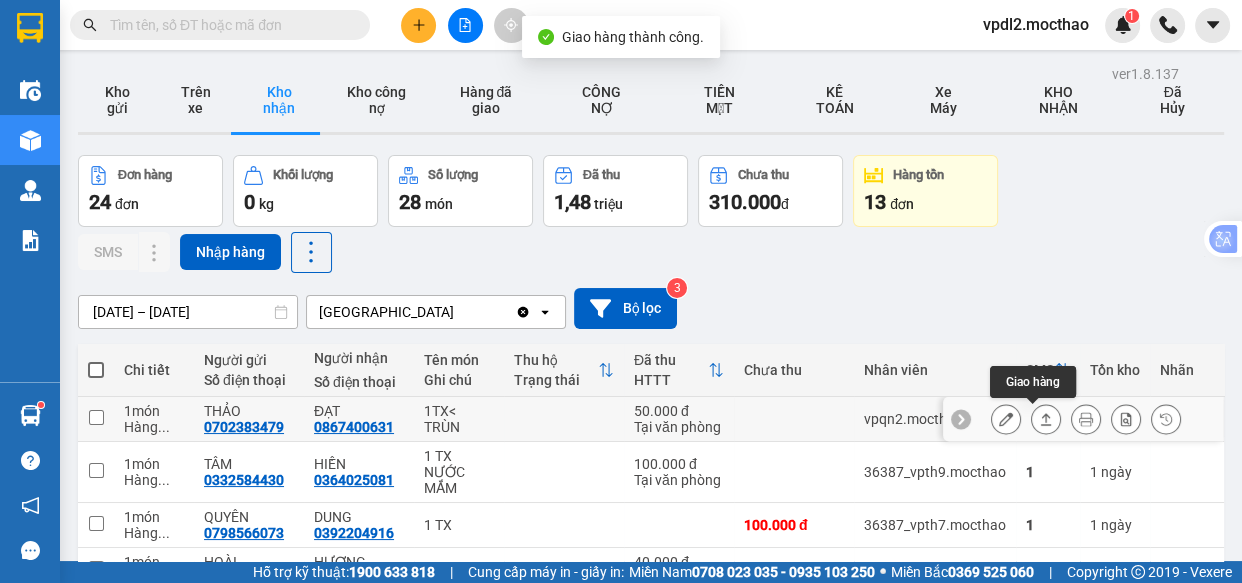 drag, startPoint x: 1027, startPoint y: 416, endPoint x: 917, endPoint y: 412, distance: 110.0727 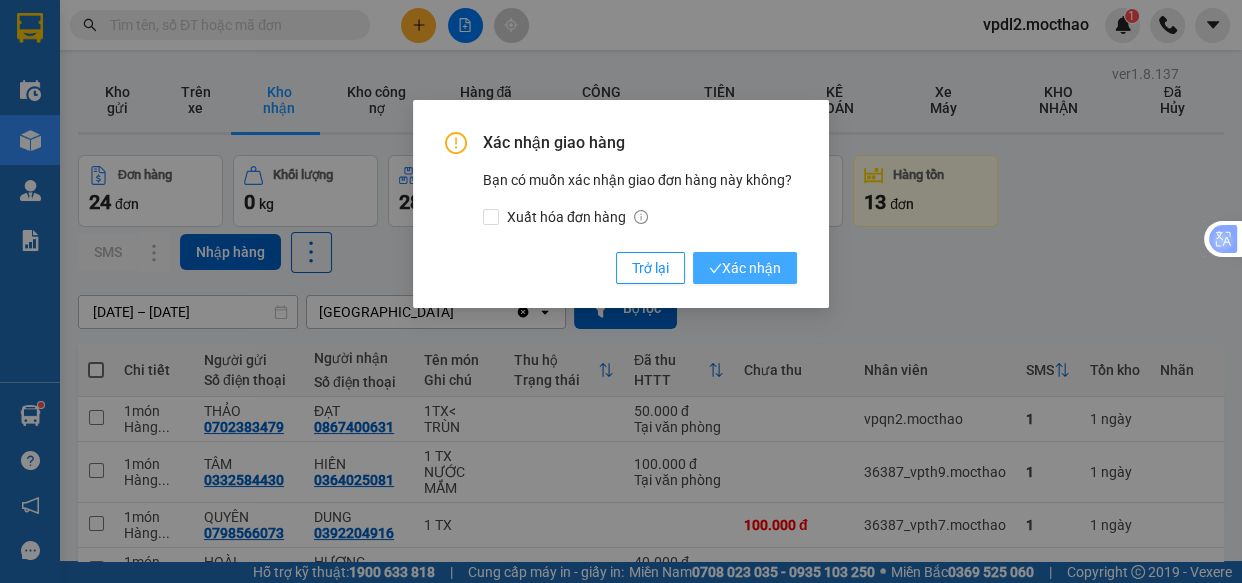 click 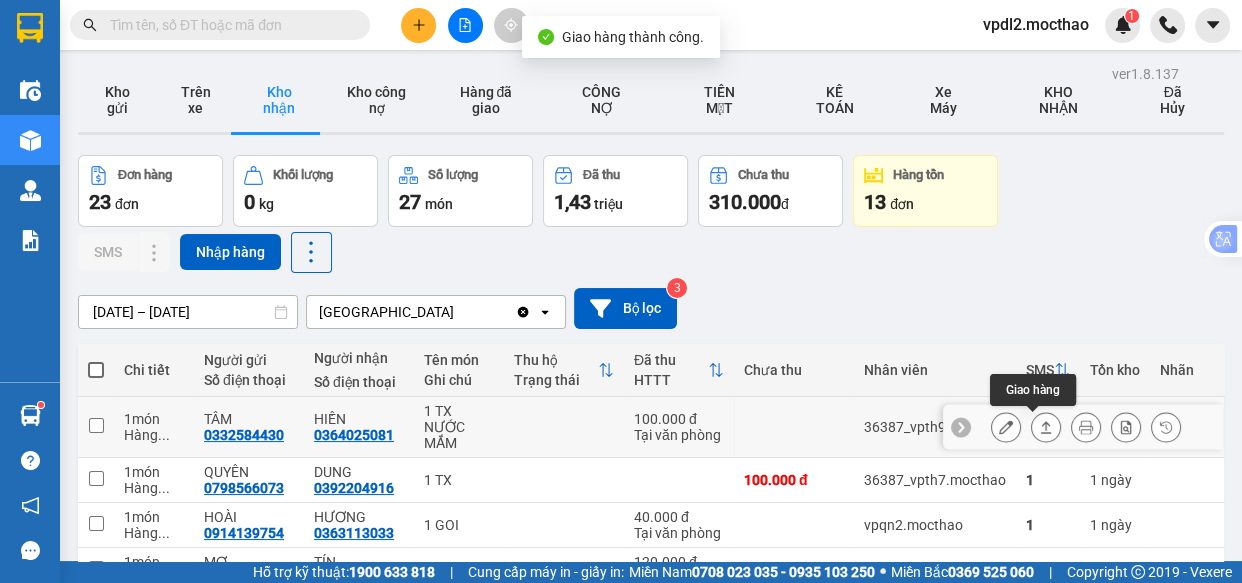 click at bounding box center [1046, 427] 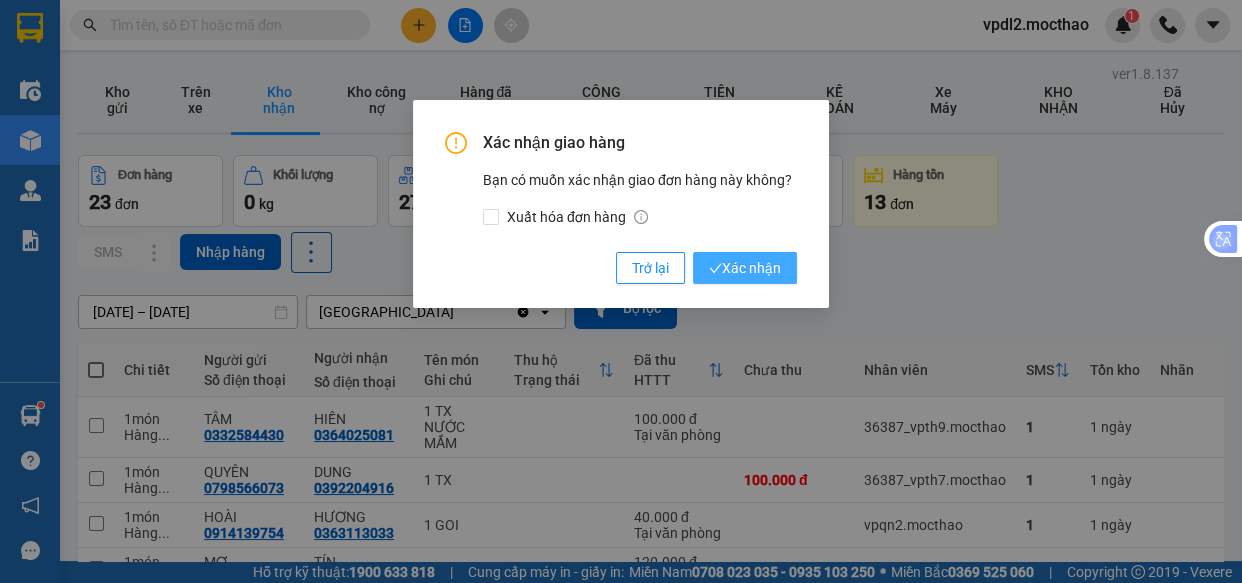 click on "Xác nhận" at bounding box center [745, 268] 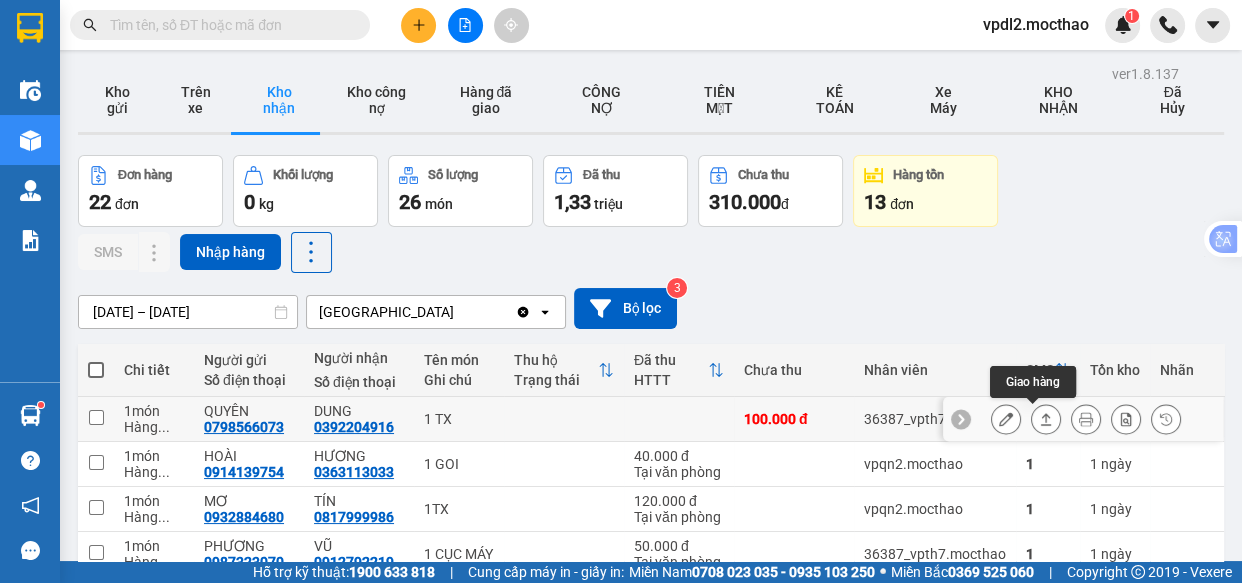 click 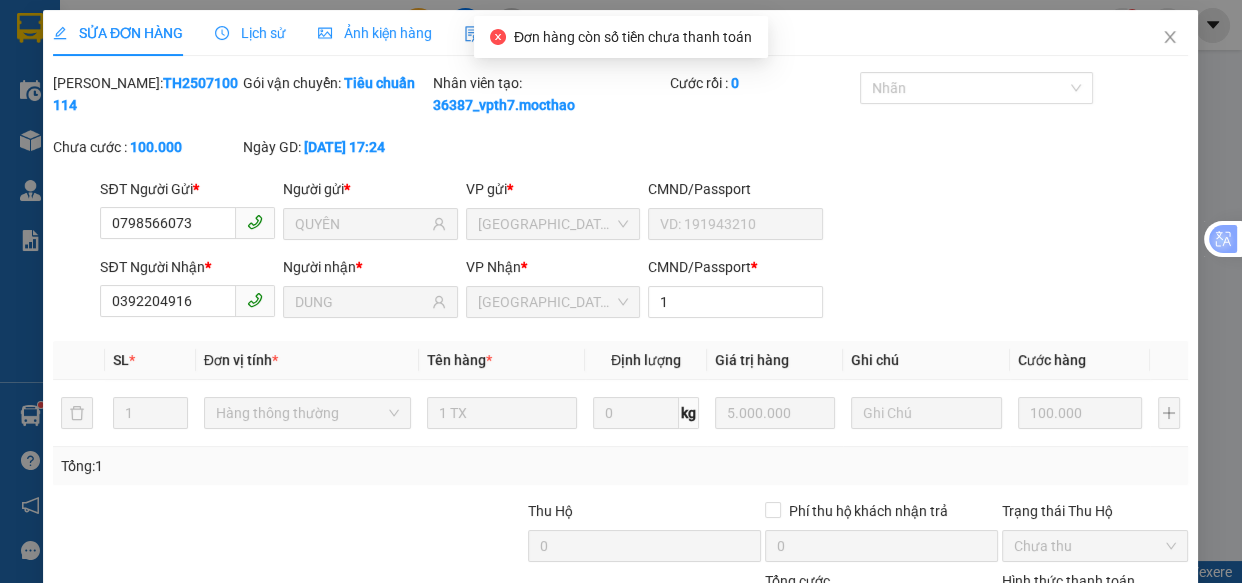 type on "0798566073" 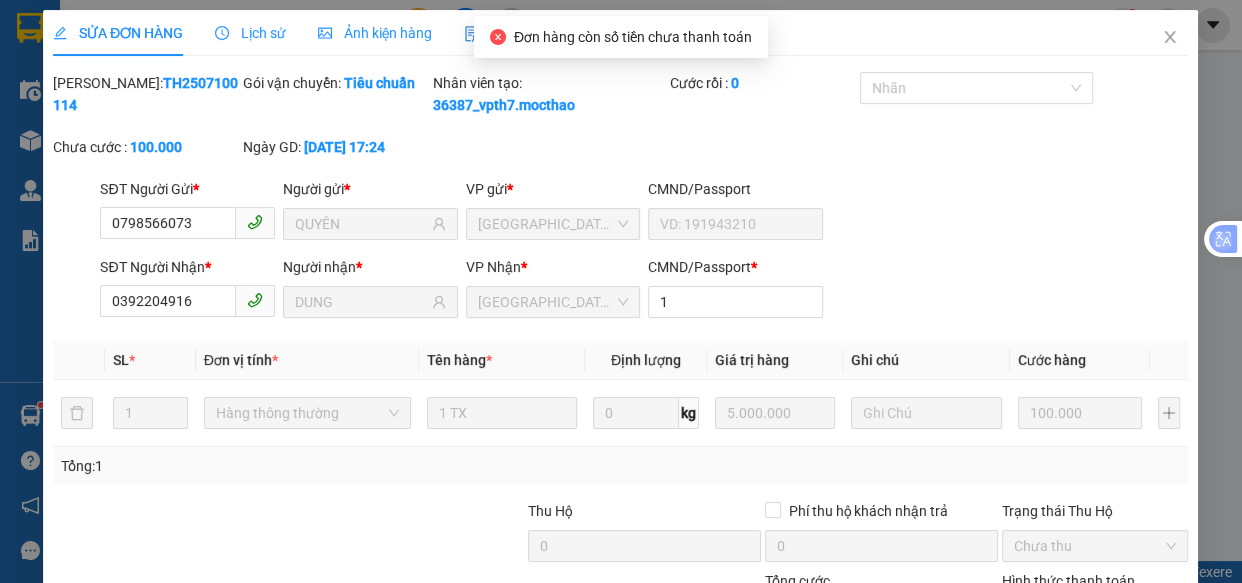 type on "QUYÊN" 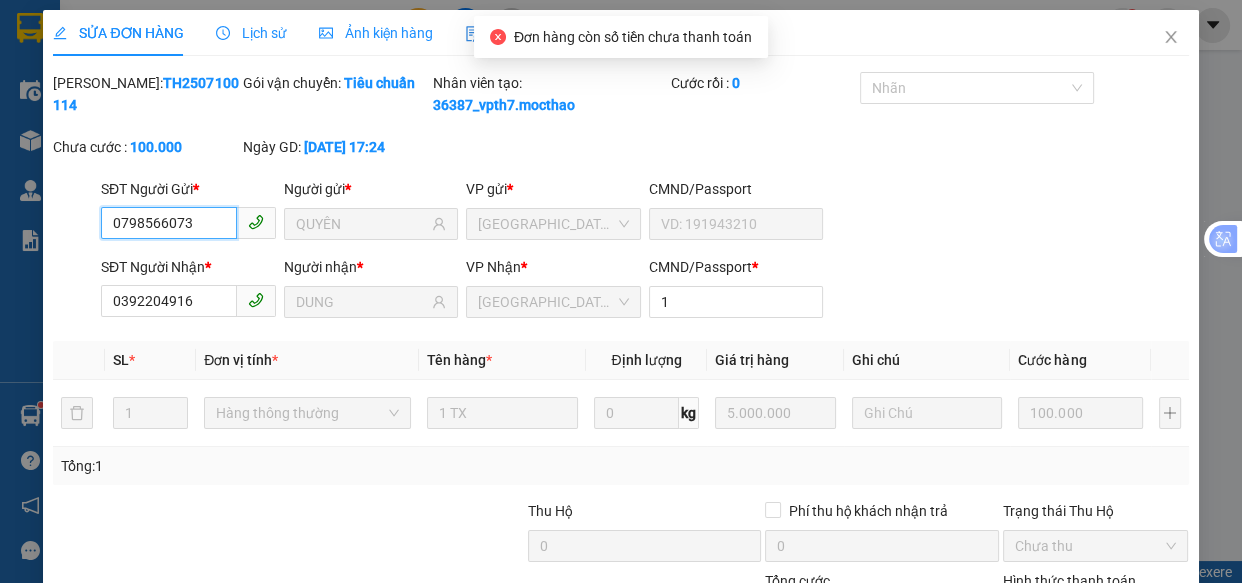 drag, startPoint x: 1043, startPoint y: 429, endPoint x: 1033, endPoint y: 445, distance: 18.867962 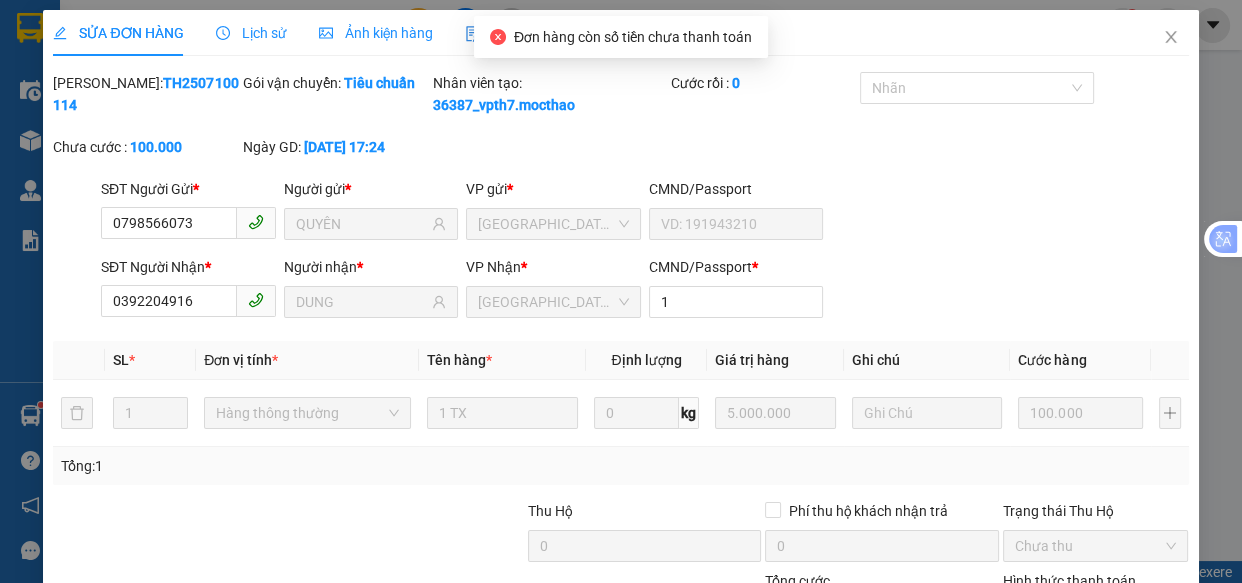 click on "Tại văn phòng" at bounding box center (1083, 678) 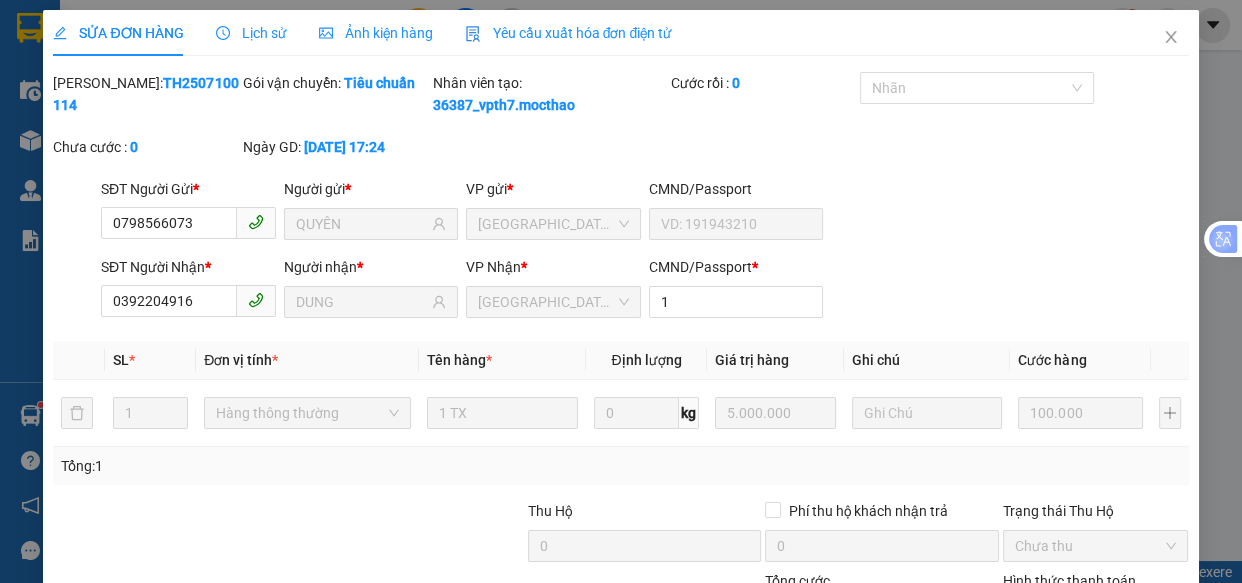 drag, startPoint x: 868, startPoint y: 522, endPoint x: 989, endPoint y: 242, distance: 305.0262 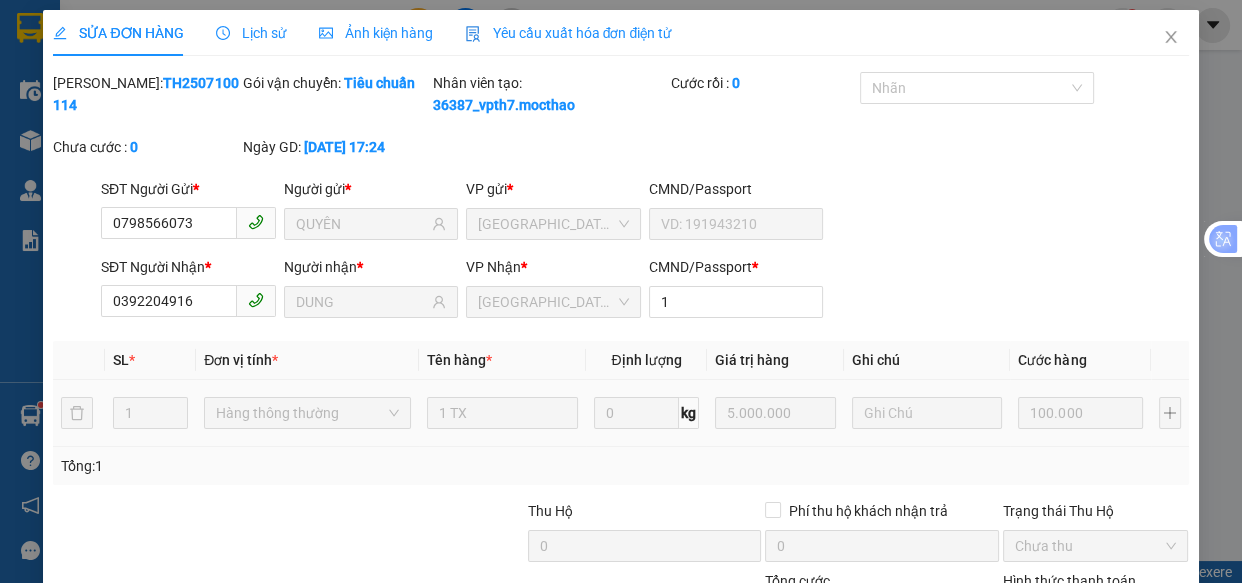 click on "Giao hàng" at bounding box center [834, 711] 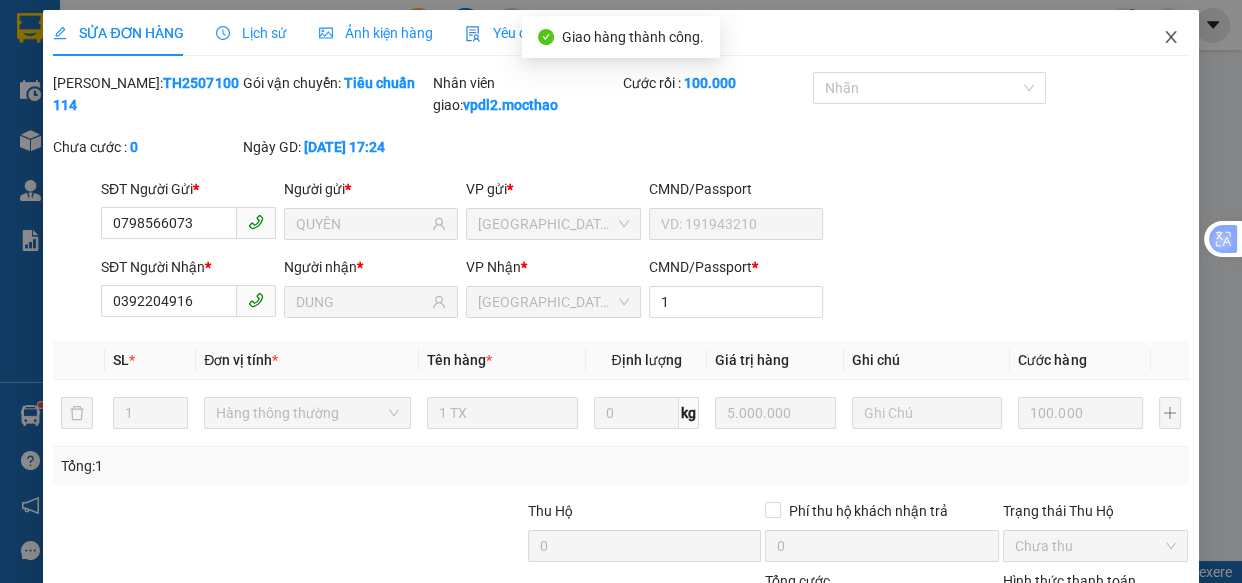 click 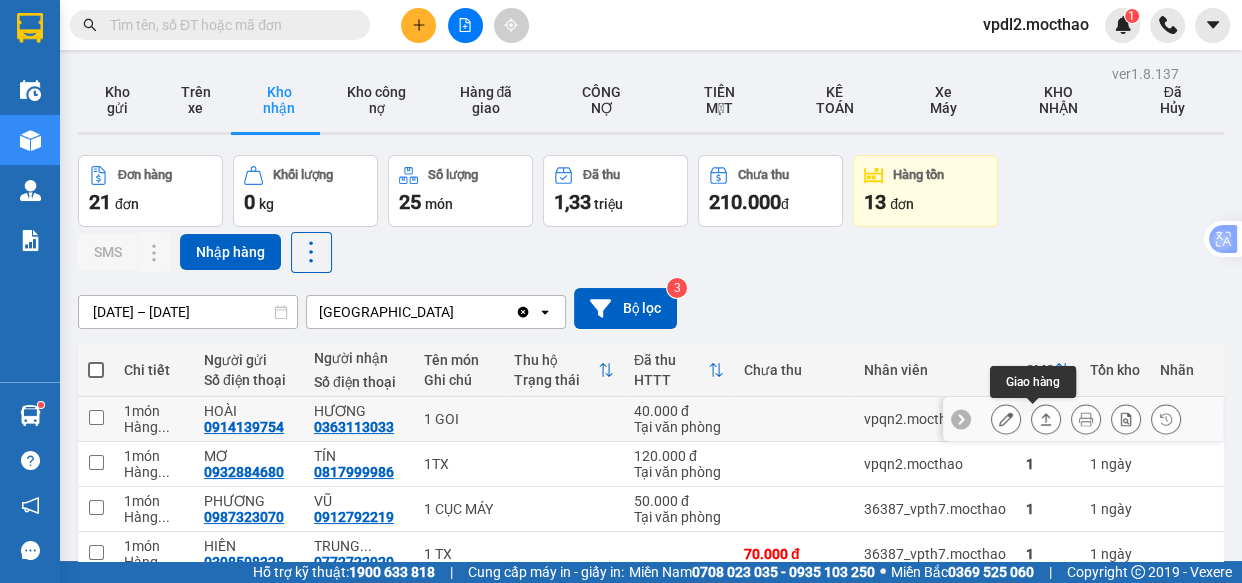 click at bounding box center [1046, 419] 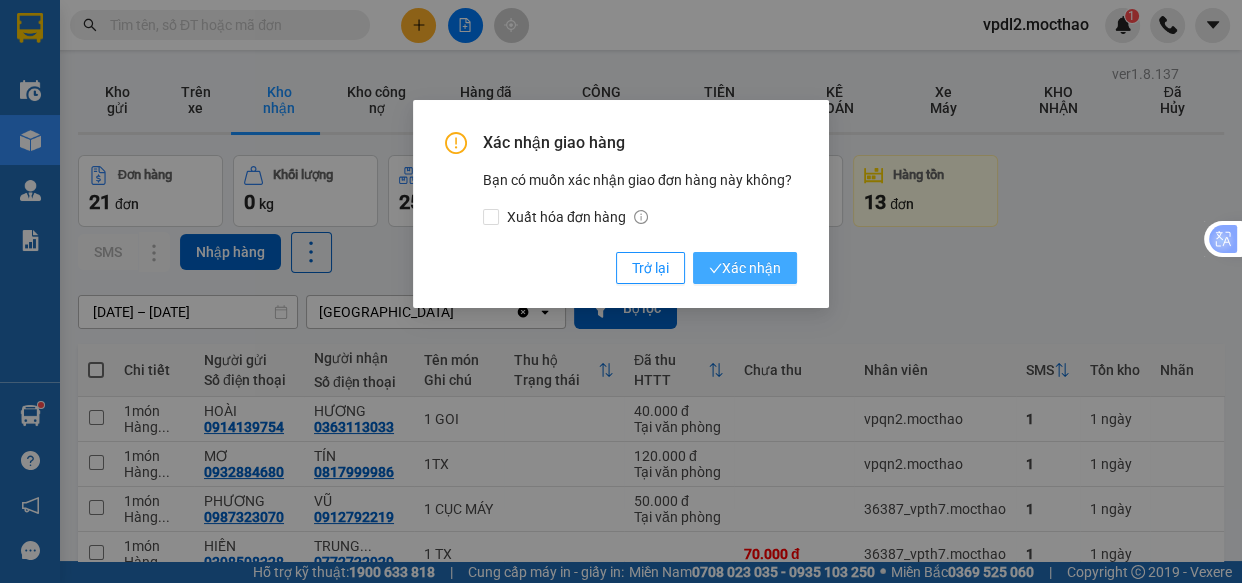 click on "Xác nhận" at bounding box center (745, 268) 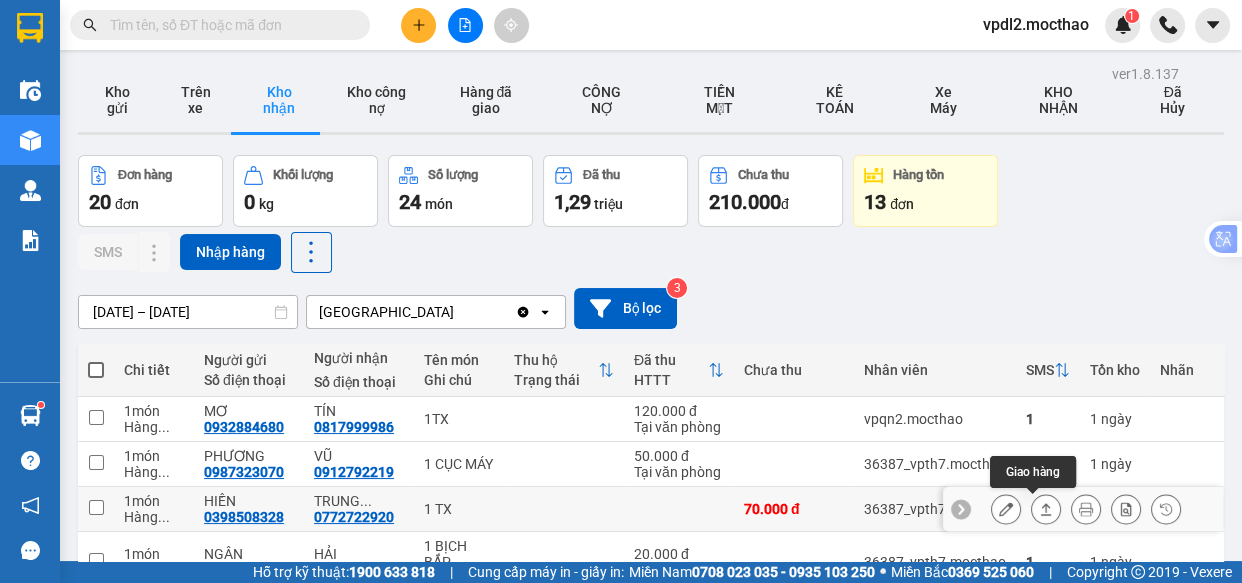 click 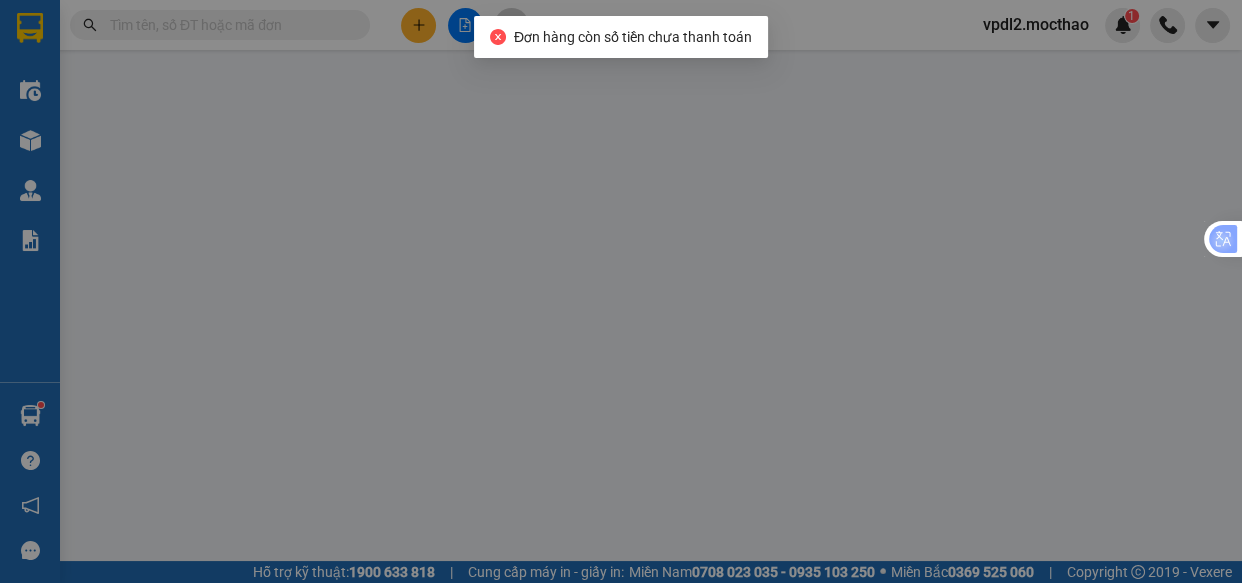 type on "0398508328" 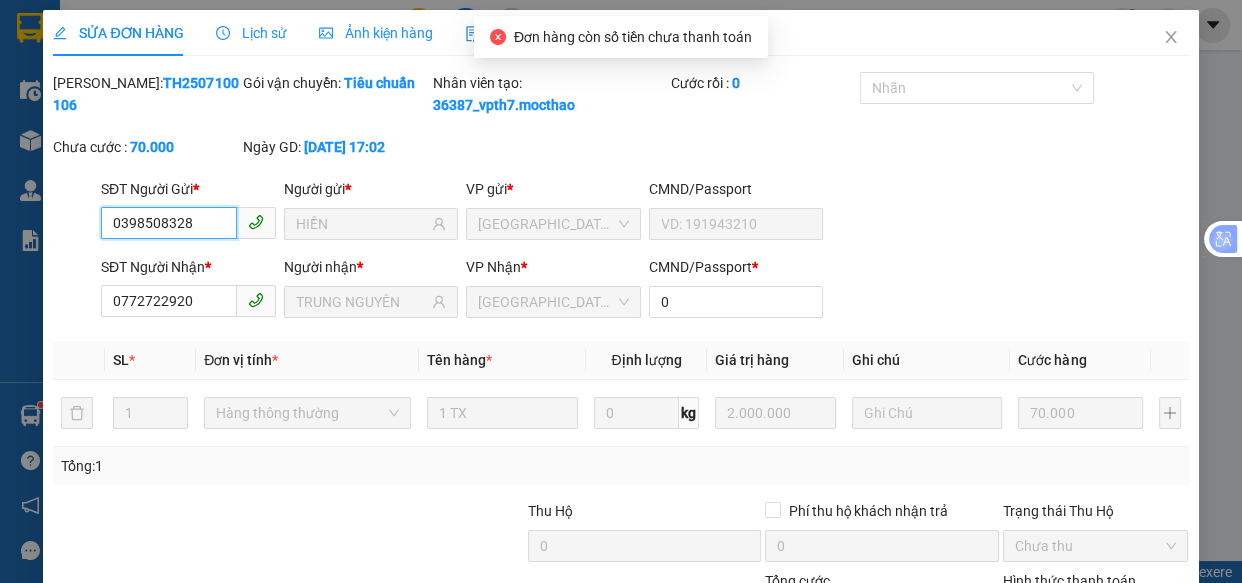 drag, startPoint x: 1052, startPoint y: 433, endPoint x: 1040, endPoint y: 450, distance: 20.808653 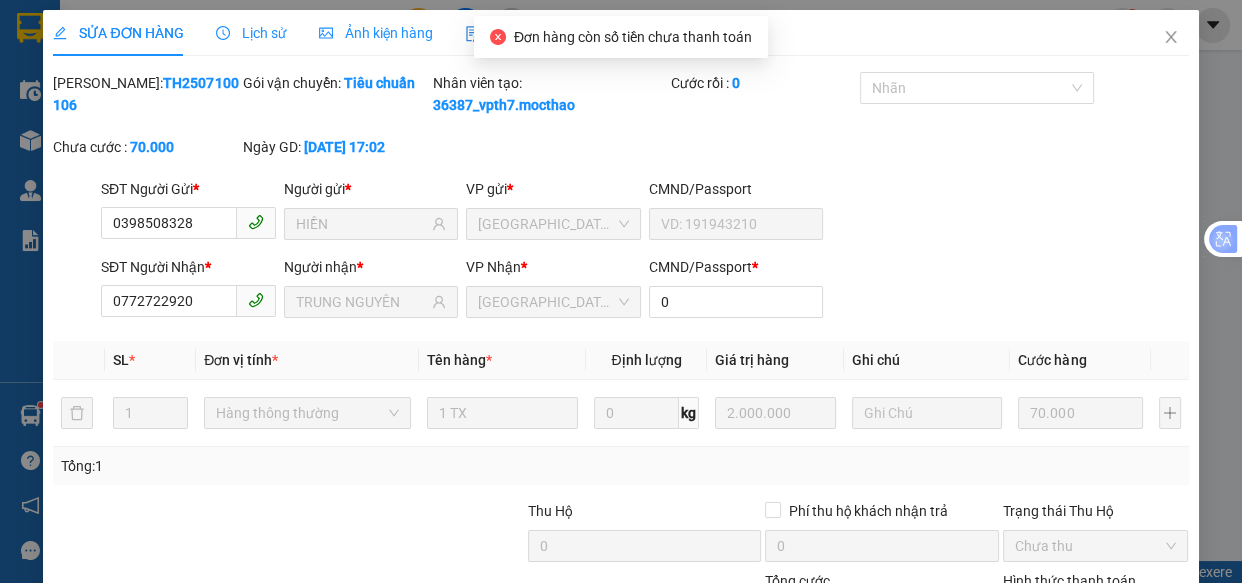 drag, startPoint x: 1027, startPoint y: 479, endPoint x: 979, endPoint y: 492, distance: 49.729267 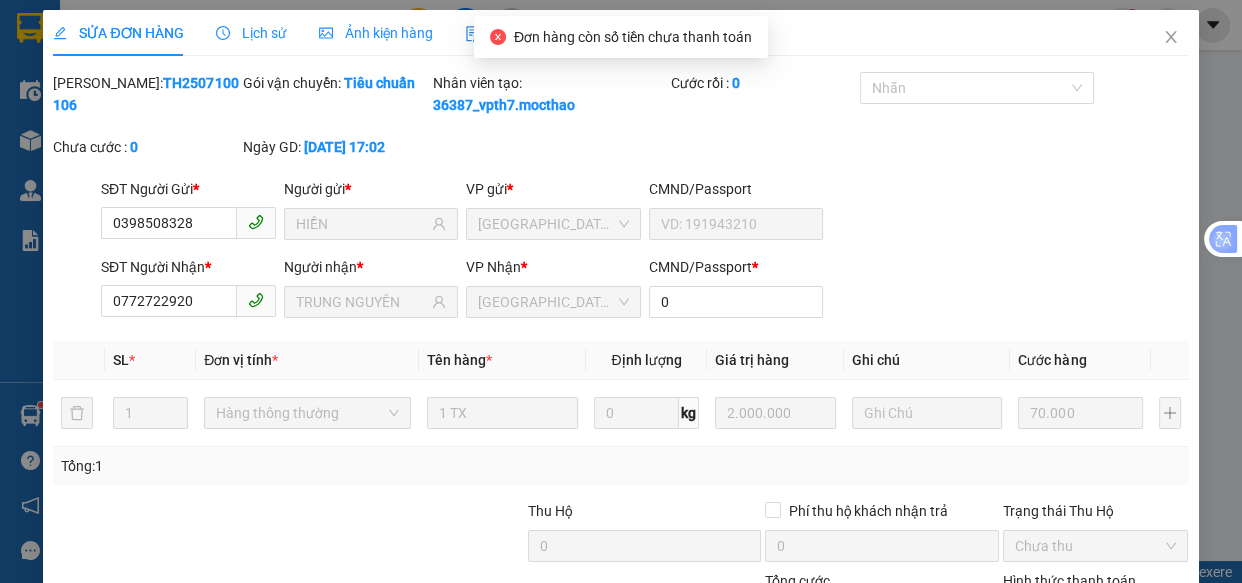 drag, startPoint x: 845, startPoint y: 524, endPoint x: 933, endPoint y: 392, distance: 158.64426 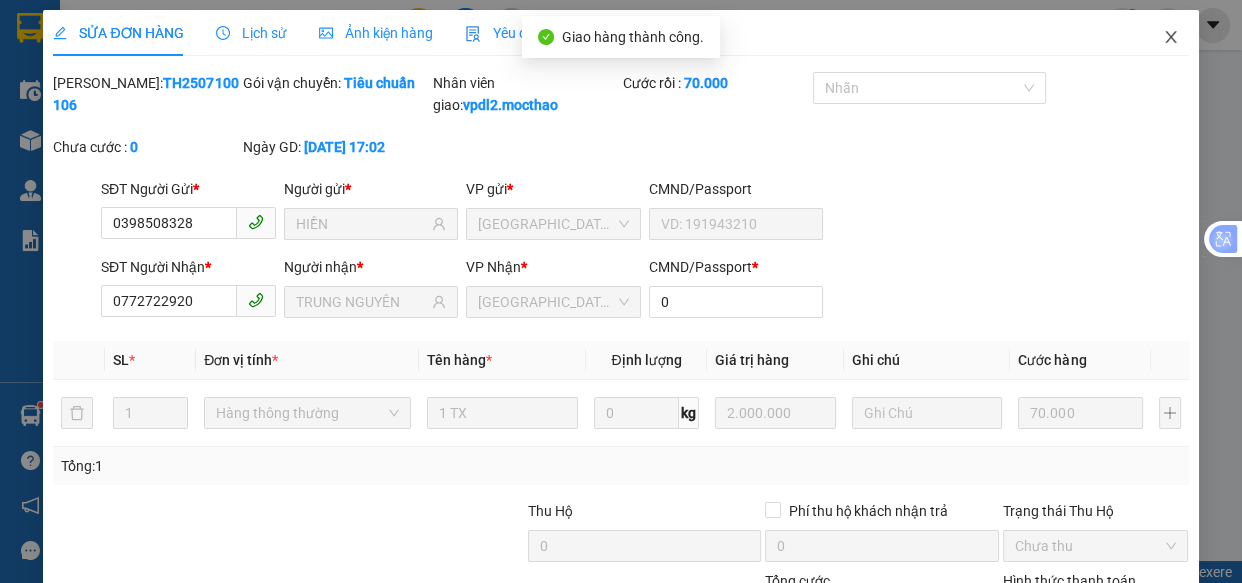 click 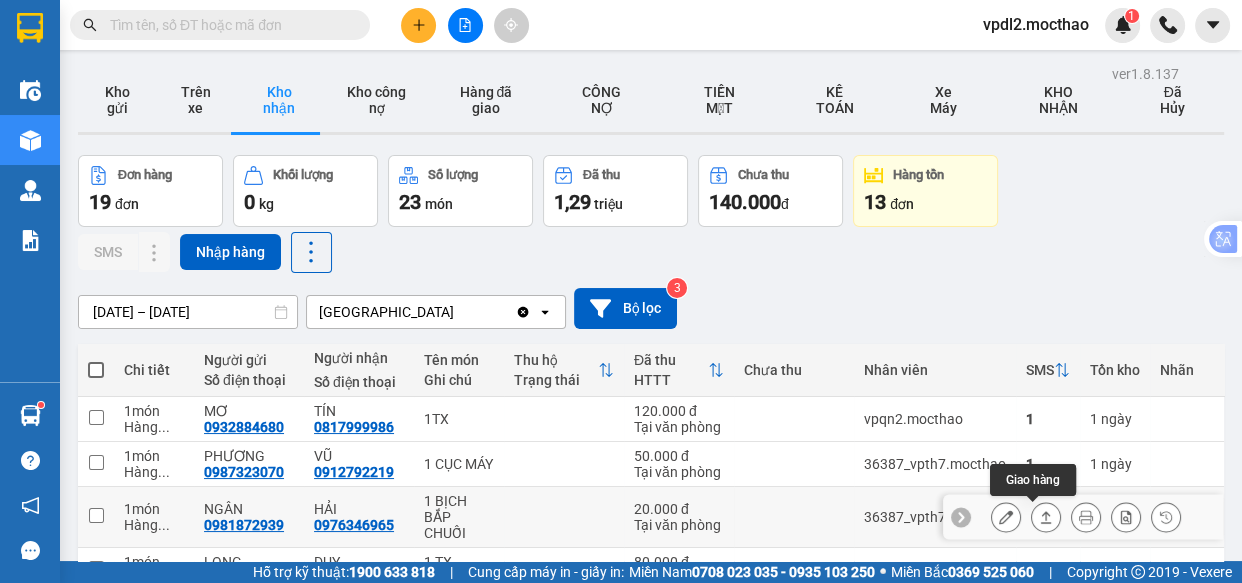 click 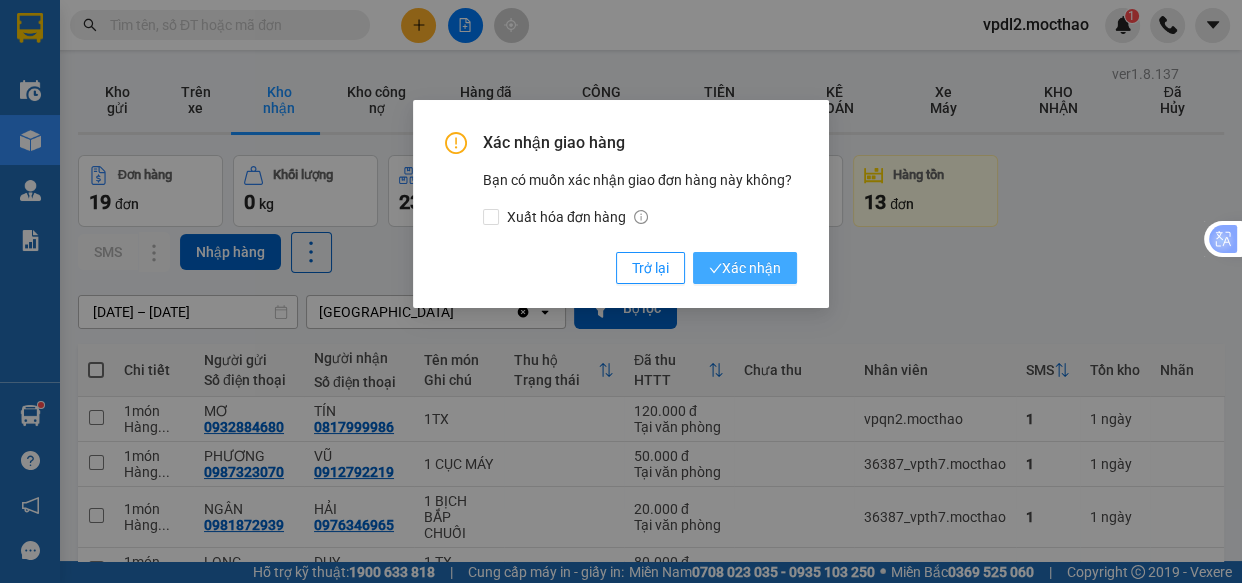 click on "Xác nhận" at bounding box center [745, 268] 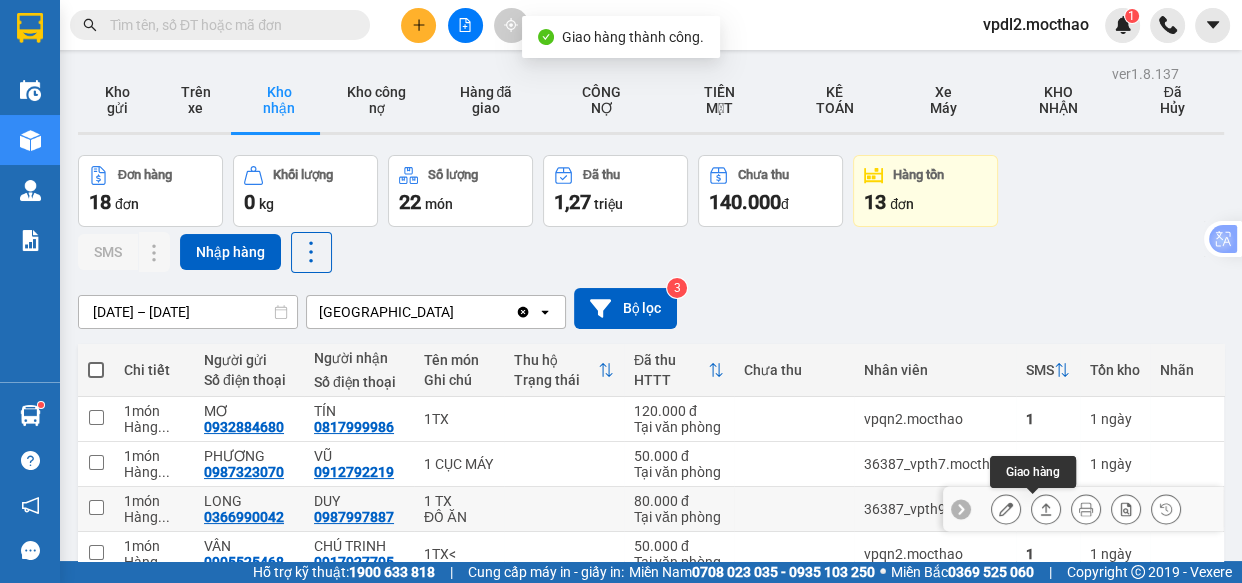 click 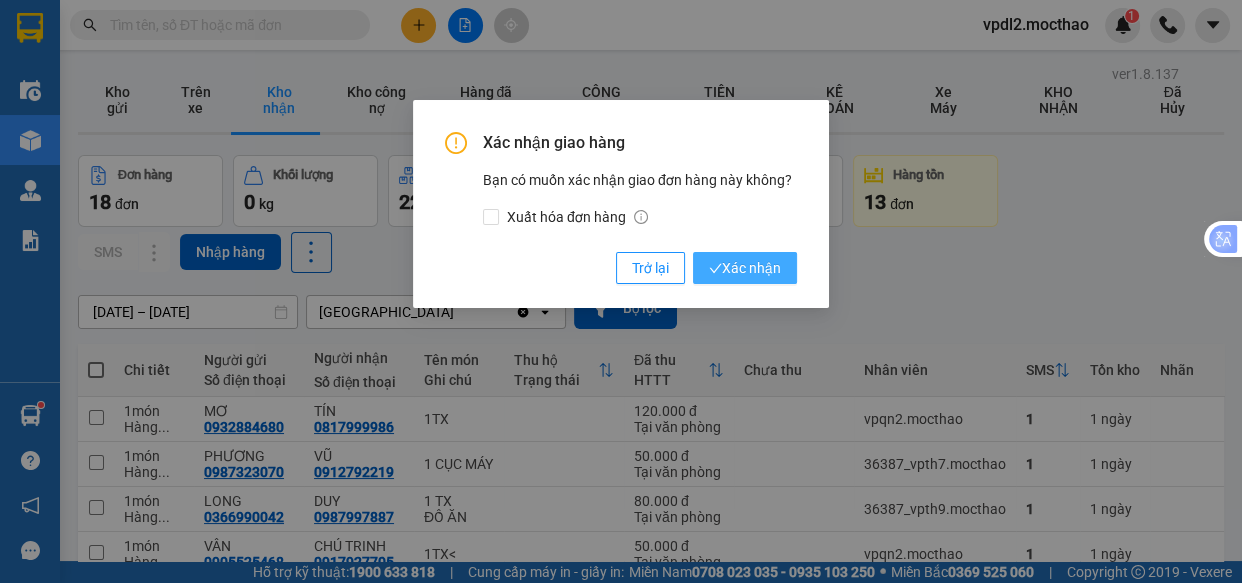click on "Xác nhận" at bounding box center (745, 268) 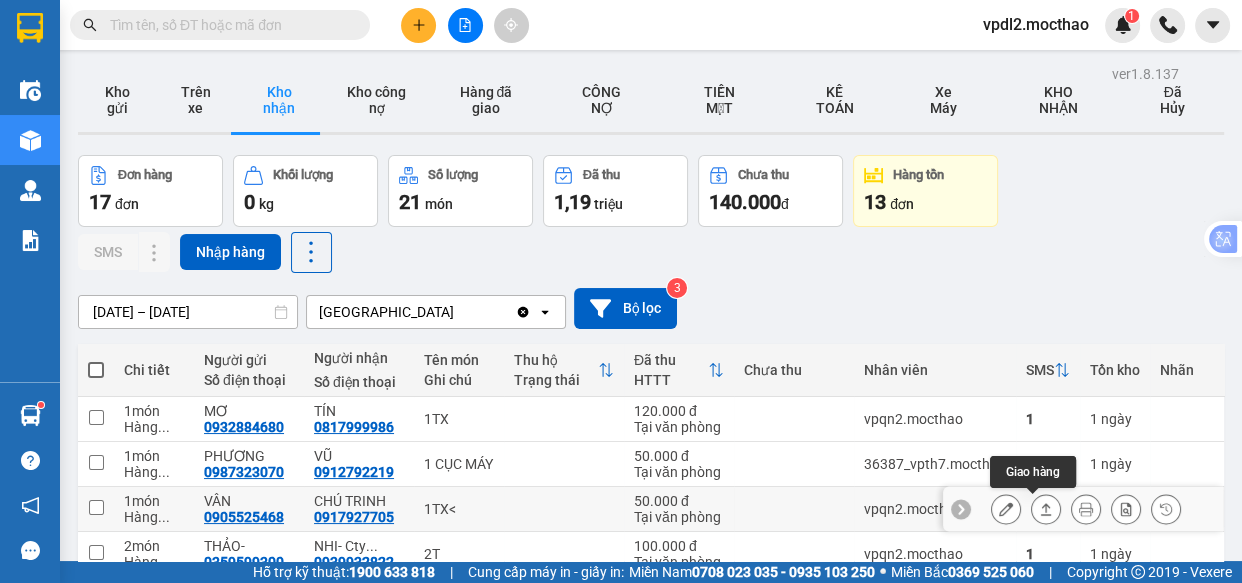 click 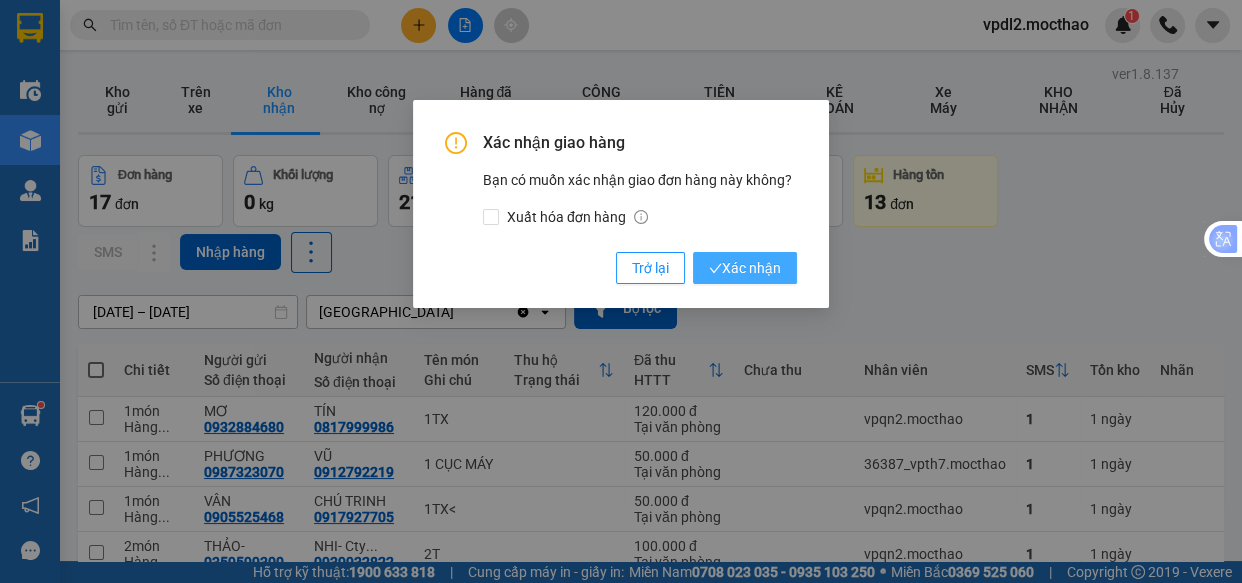 click on "Xác nhận" at bounding box center (745, 268) 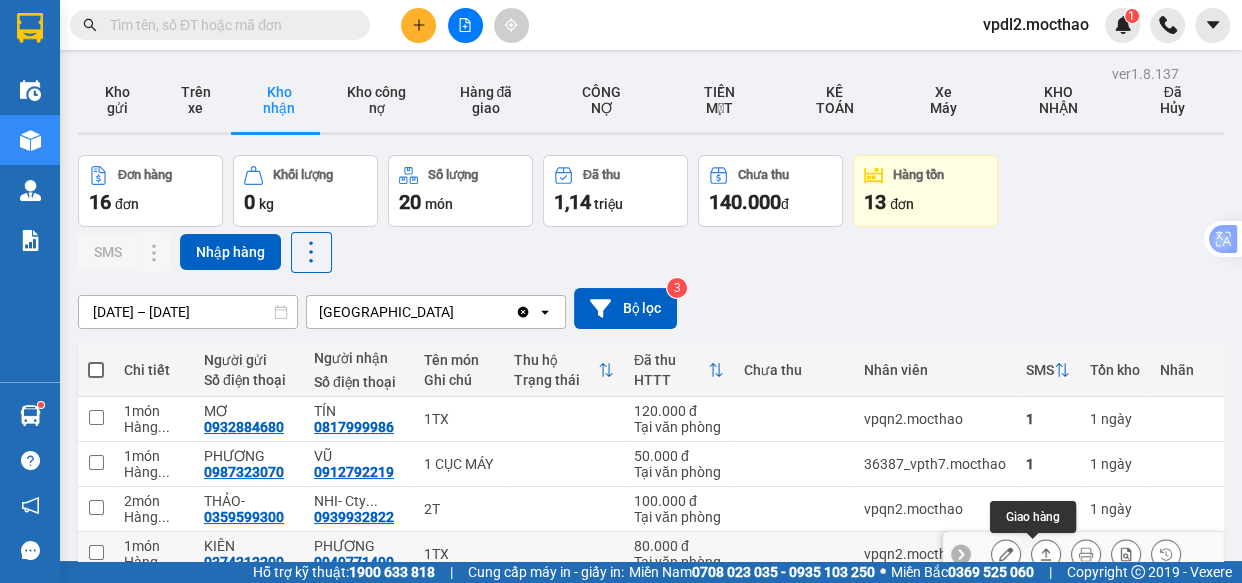 click 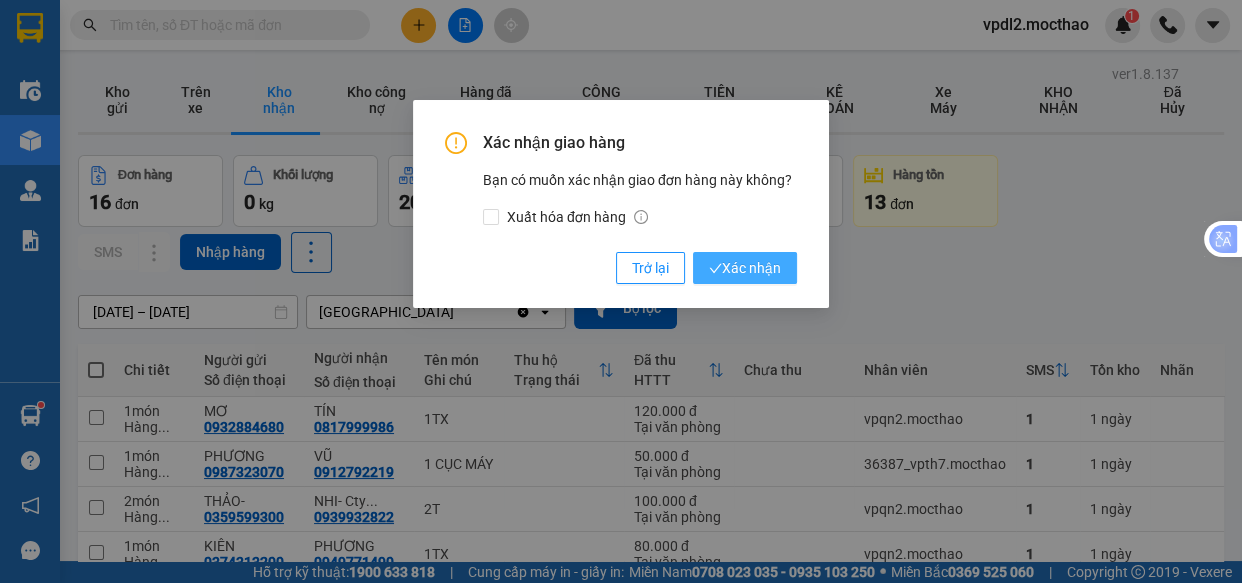 click on "Xác nhận" at bounding box center [745, 268] 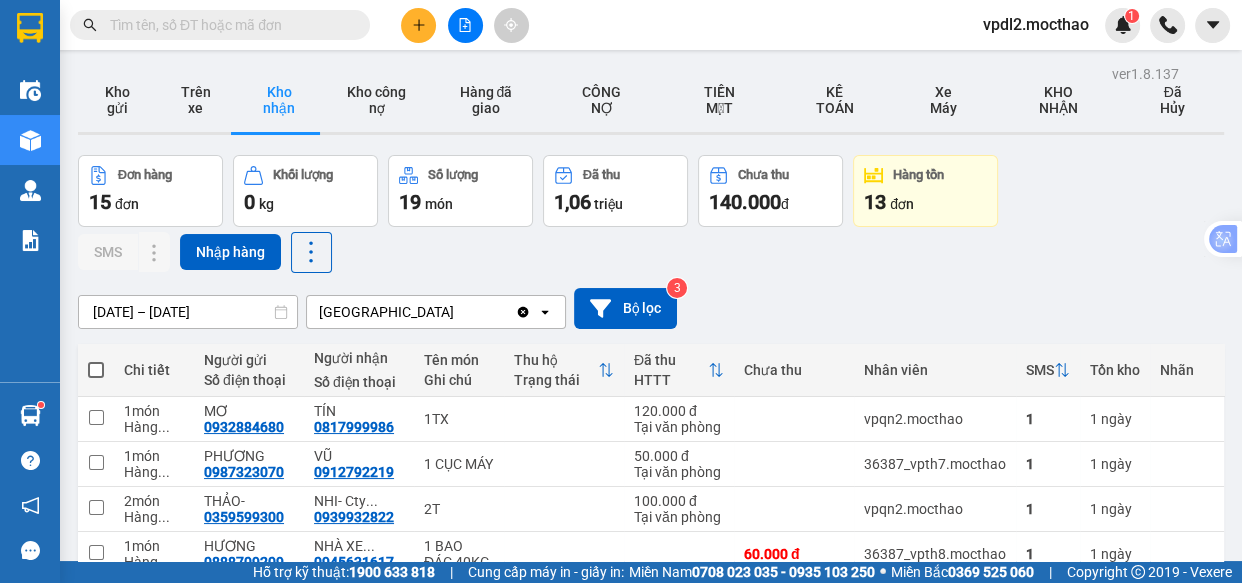 click 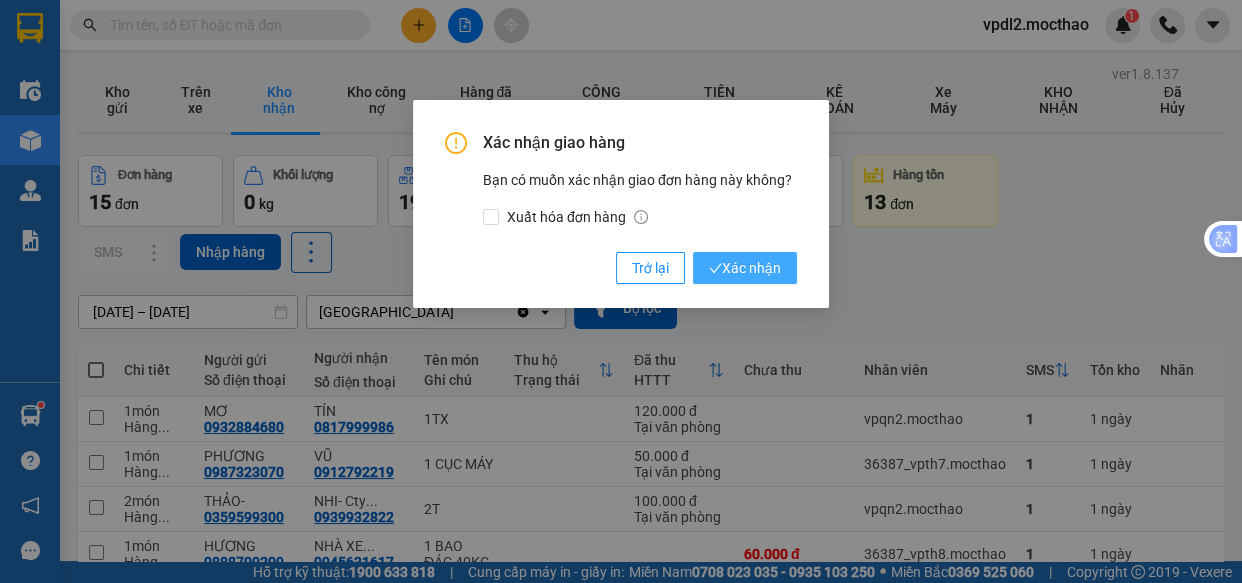 click on "Xác nhận" at bounding box center [745, 268] 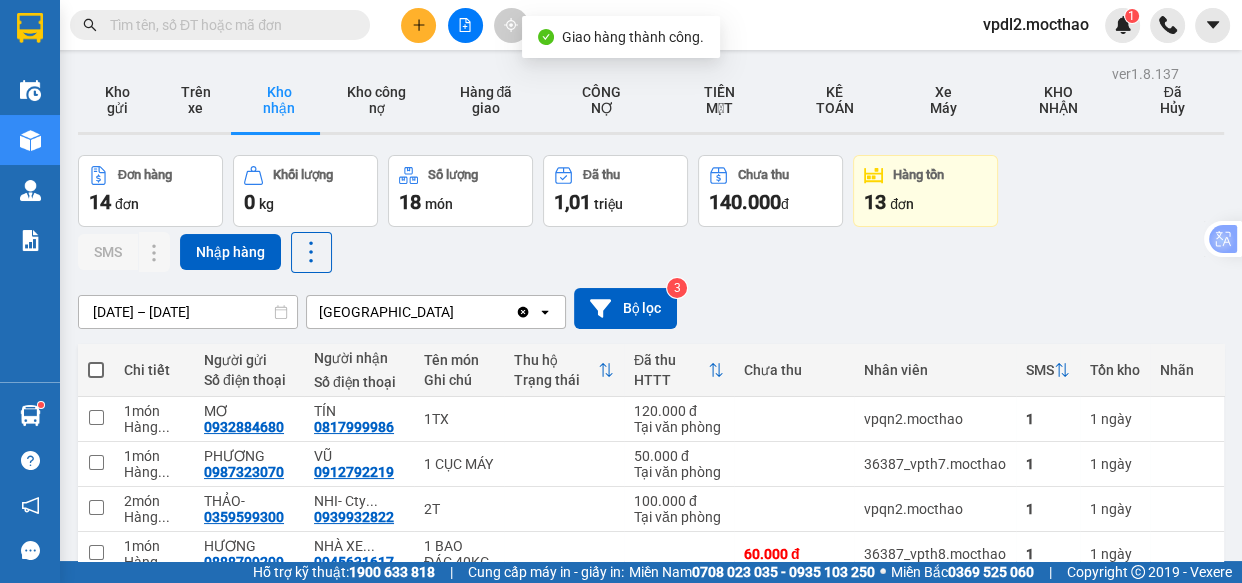 click at bounding box center (1046, 644) 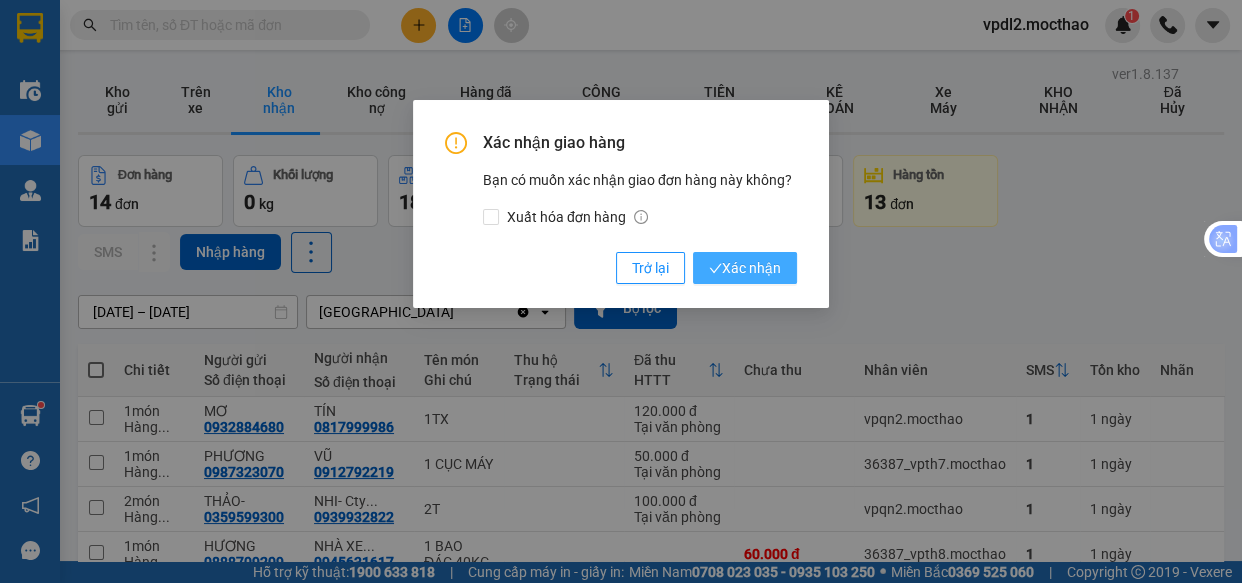 click on "Xác nhận" at bounding box center (745, 268) 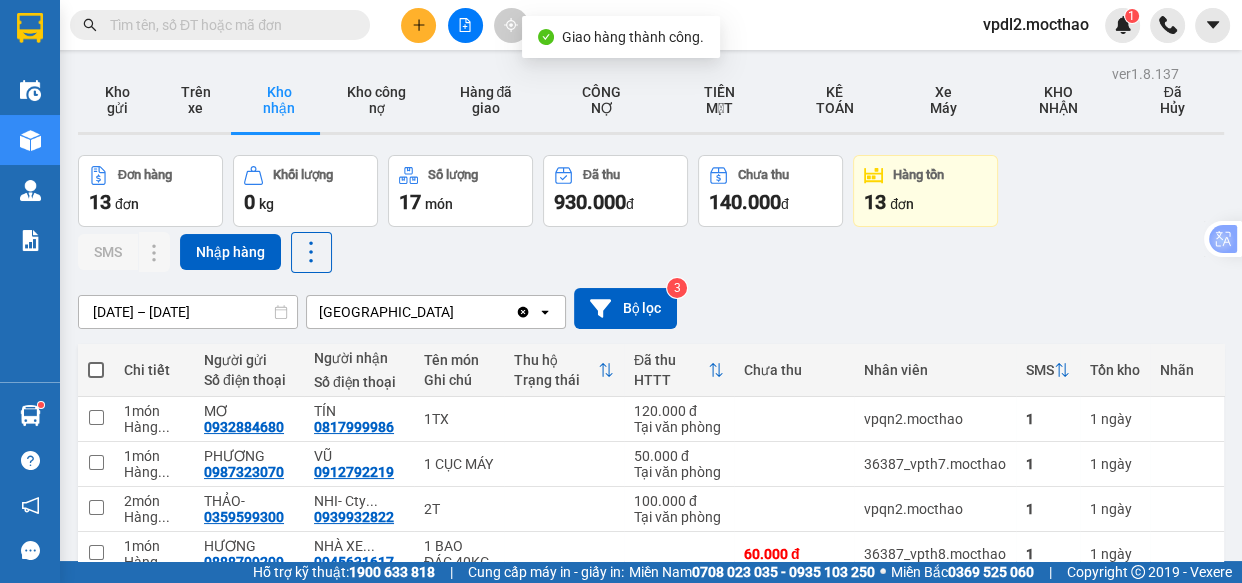 click 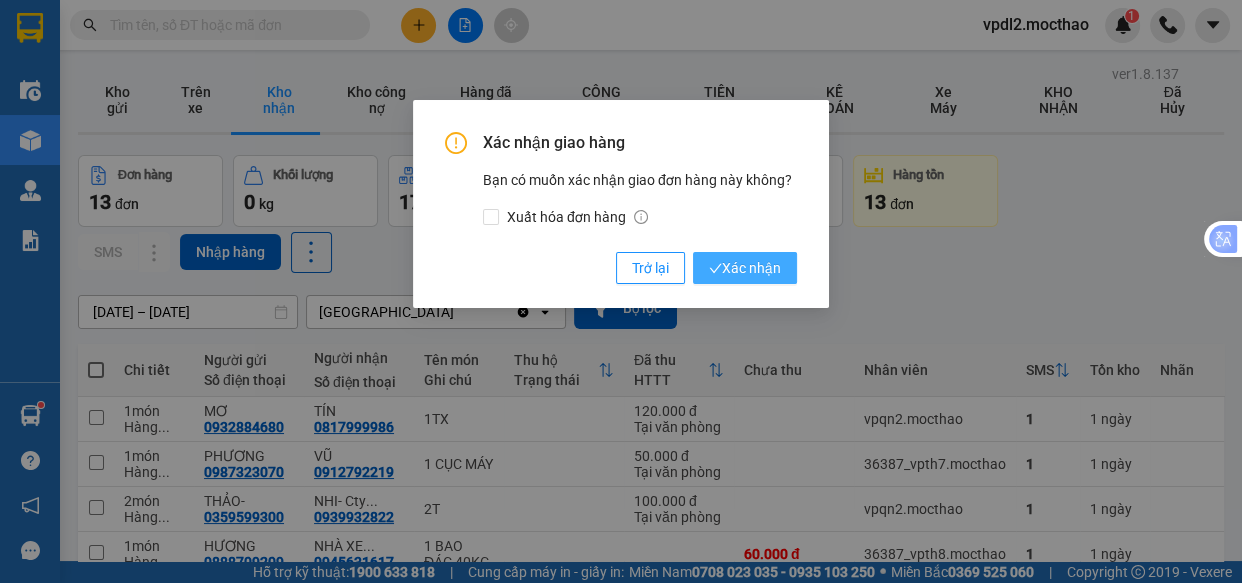 click on "Xác nhận" at bounding box center [745, 268] 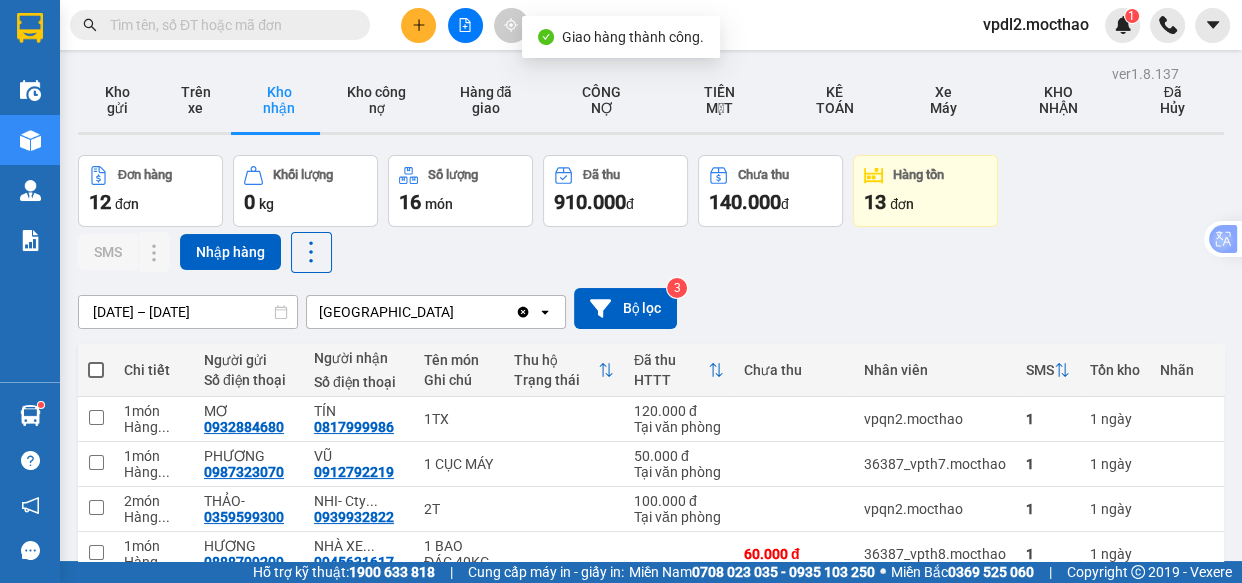 click 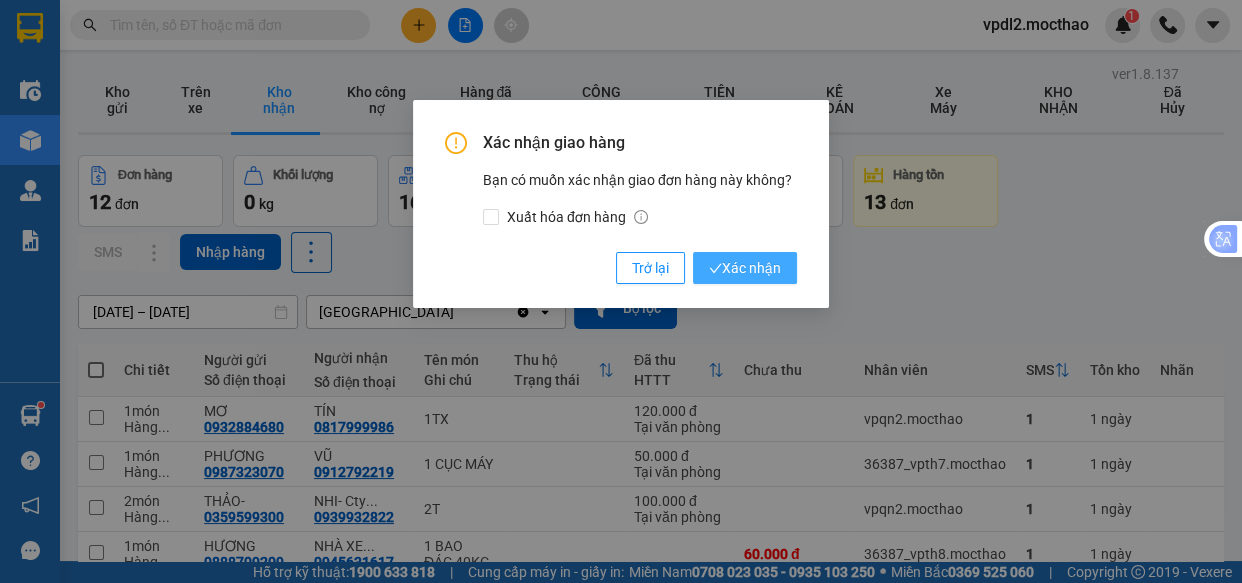 drag, startPoint x: 760, startPoint y: 269, endPoint x: 856, endPoint y: 338, distance: 118.224365 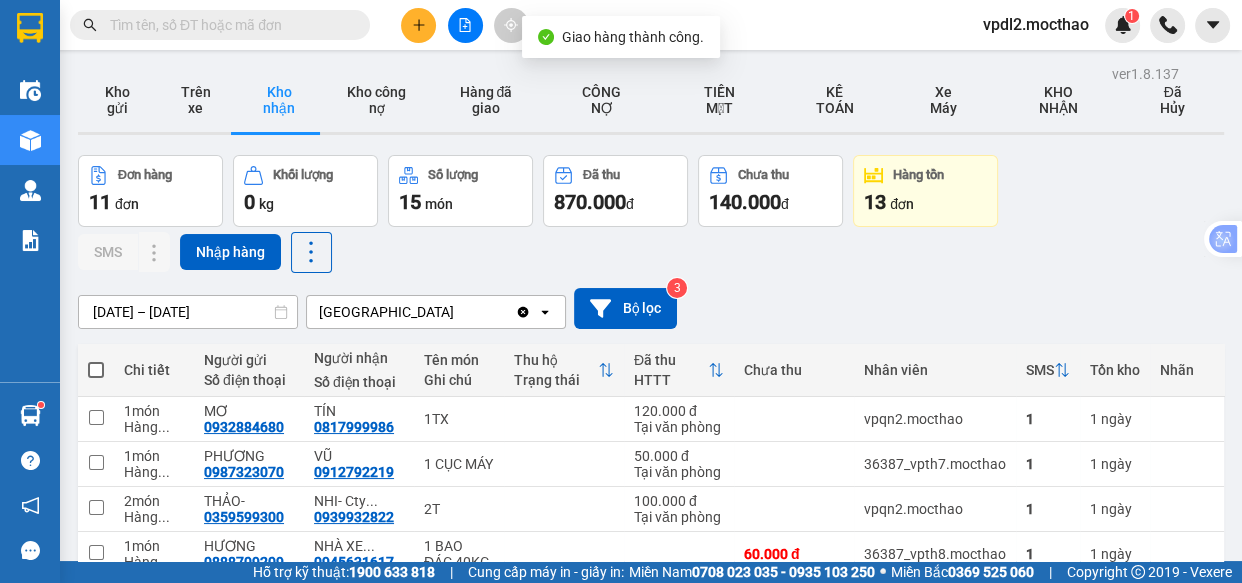 drag, startPoint x: 1028, startPoint y: 279, endPoint x: 994, endPoint y: 287, distance: 34.928497 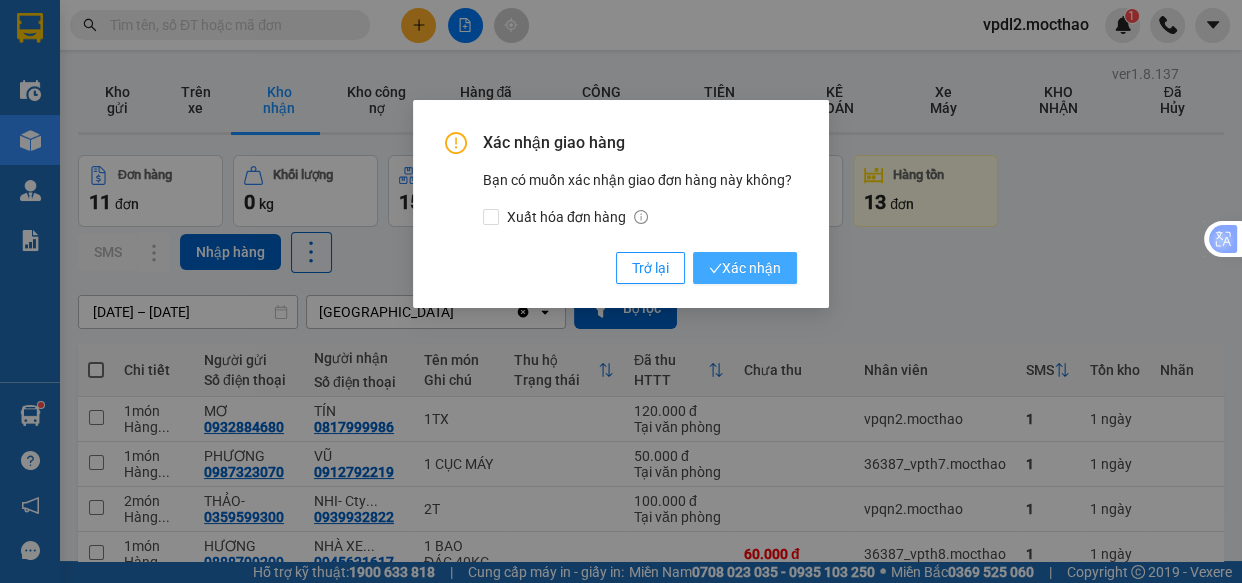 click on "Xác nhận" at bounding box center [745, 268] 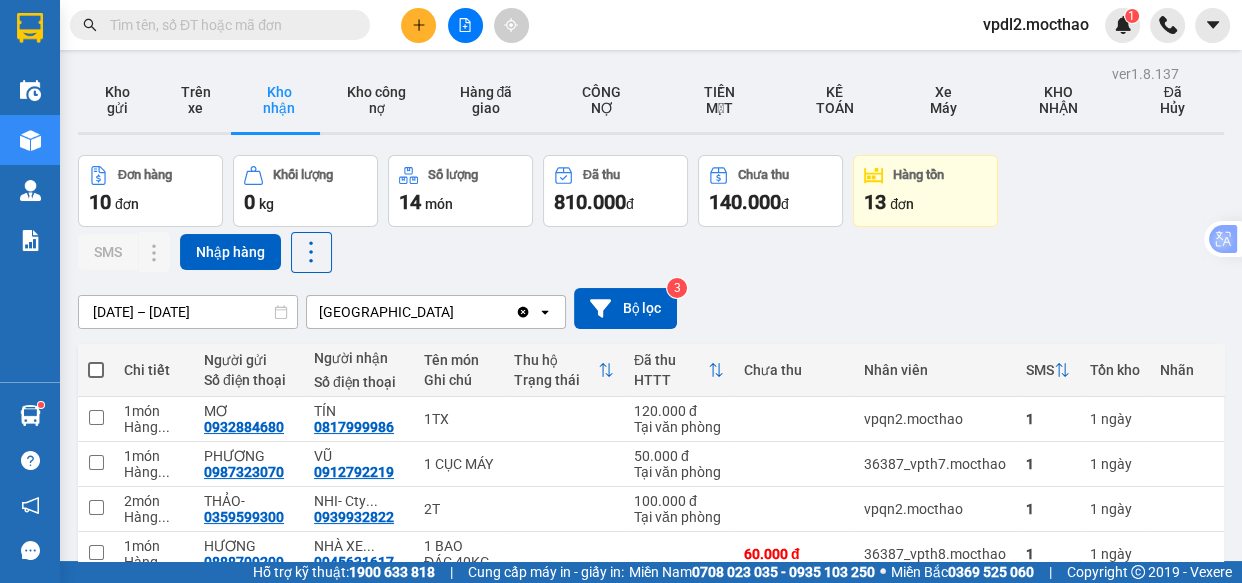 click 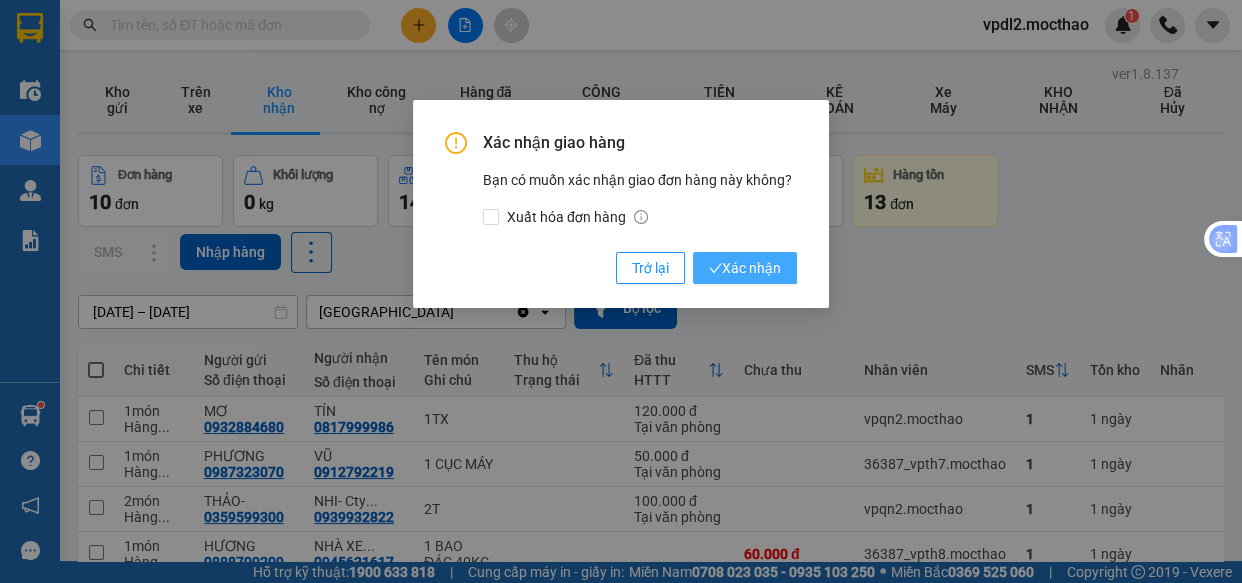 click on "Xác nhận" at bounding box center [745, 268] 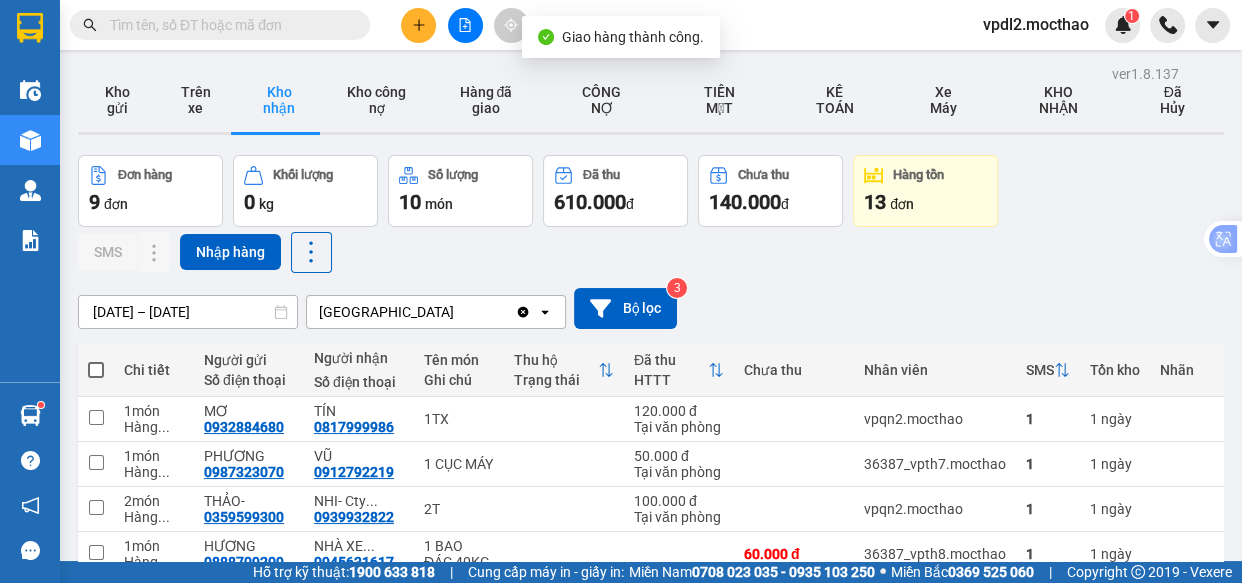 click 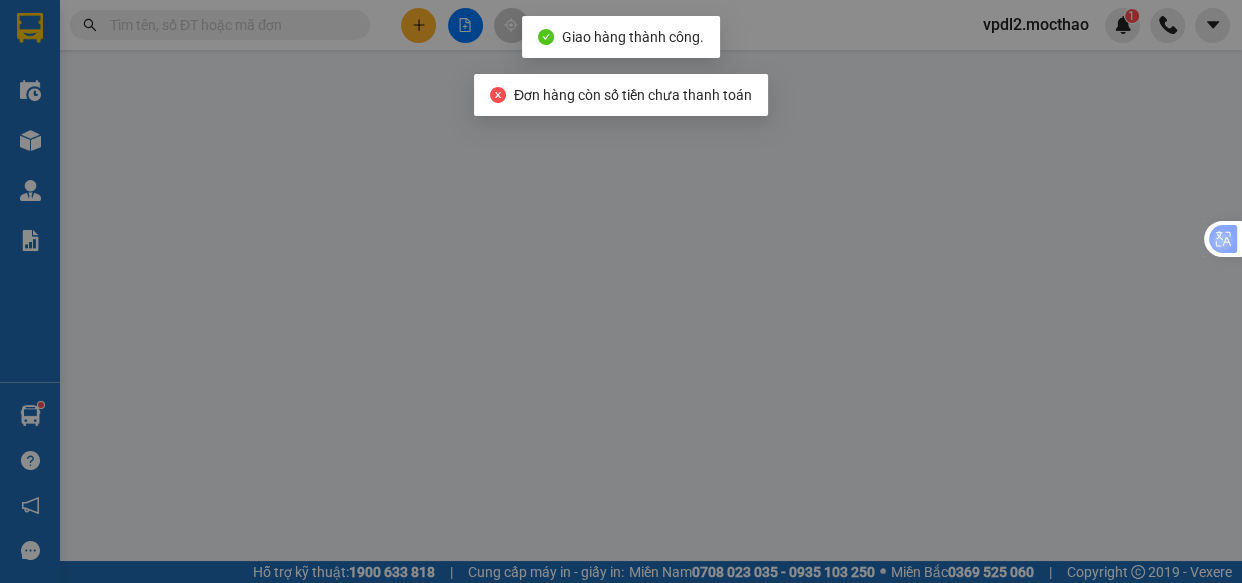 type on "0978218827" 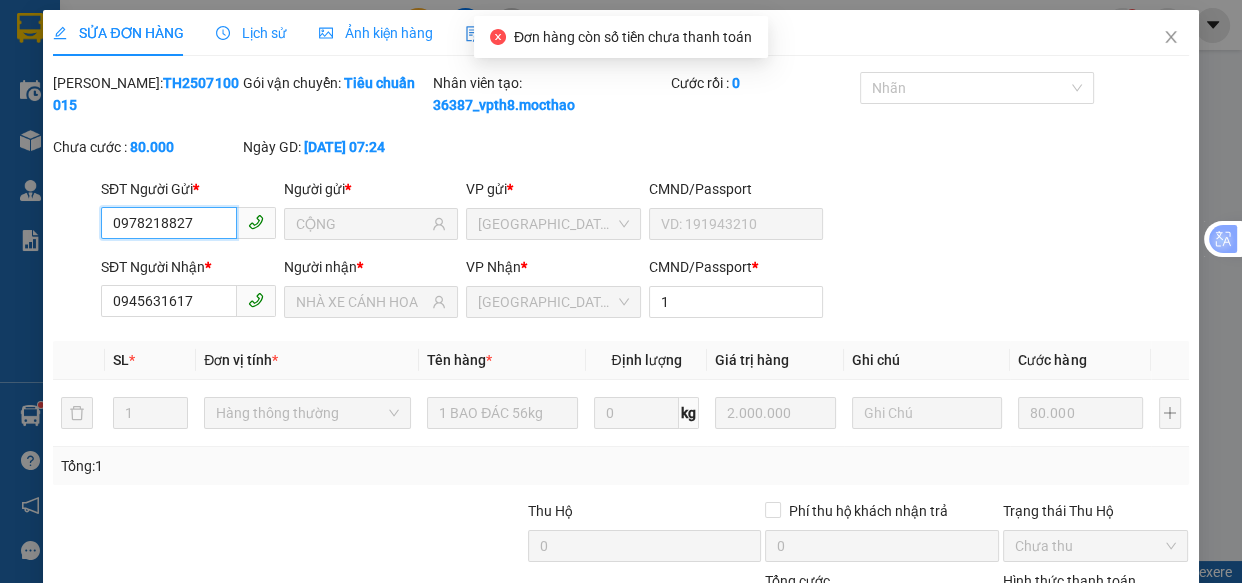 click on "Chọn HT Thanh Toán" at bounding box center [1096, 616] 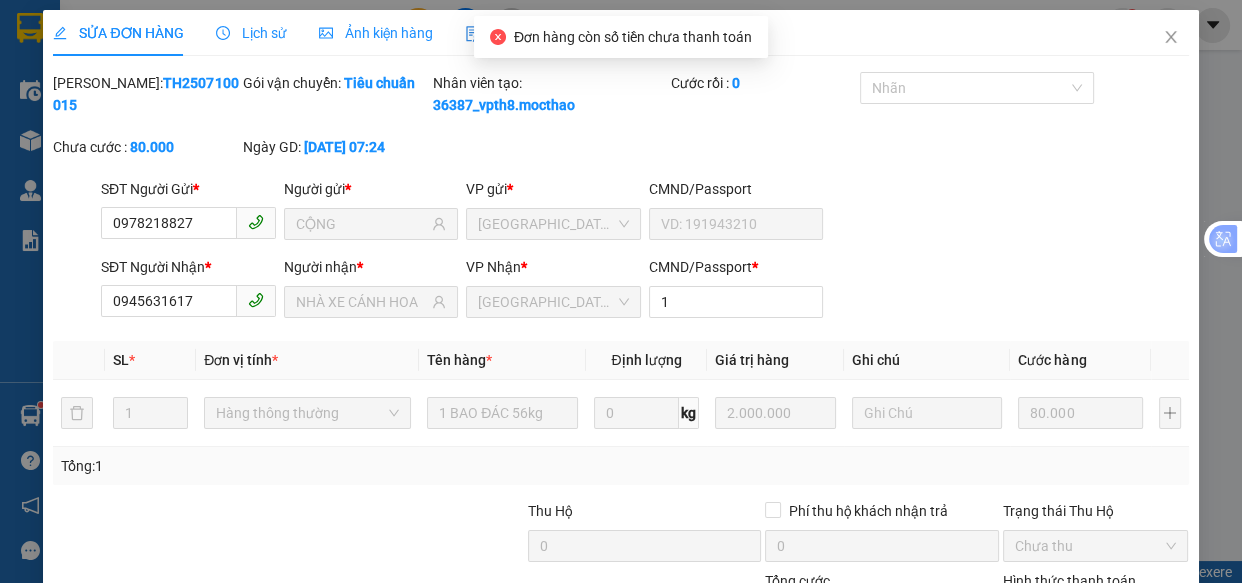 drag, startPoint x: 1053, startPoint y: 472, endPoint x: 971, endPoint y: 504, distance: 88.02273 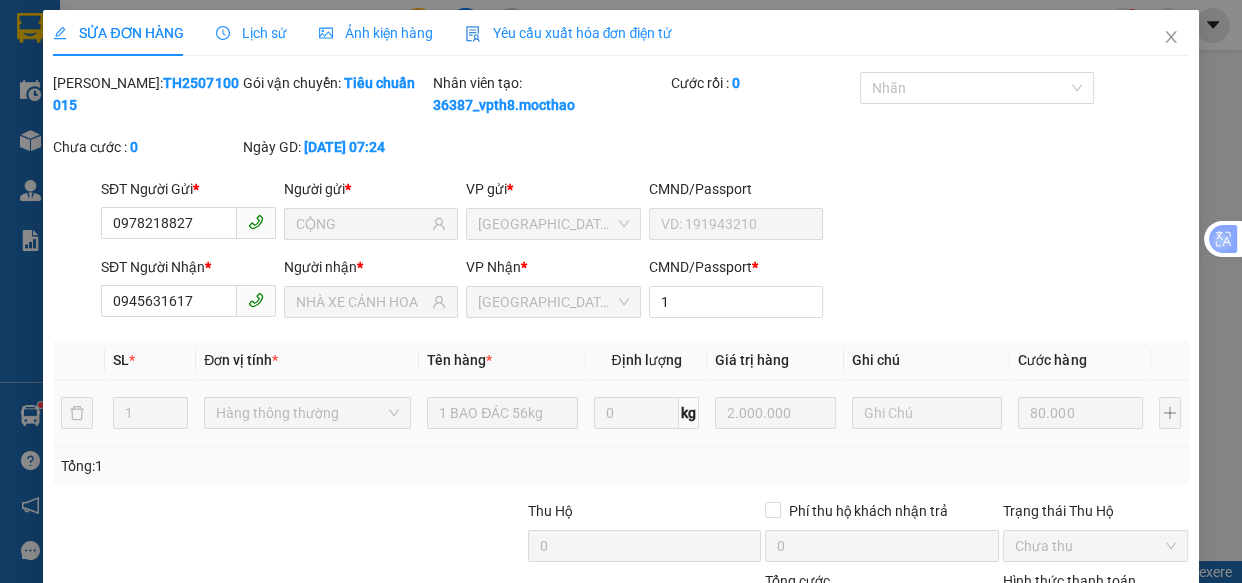 drag, startPoint x: 877, startPoint y: 522, endPoint x: 1039, endPoint y: 232, distance: 332.18066 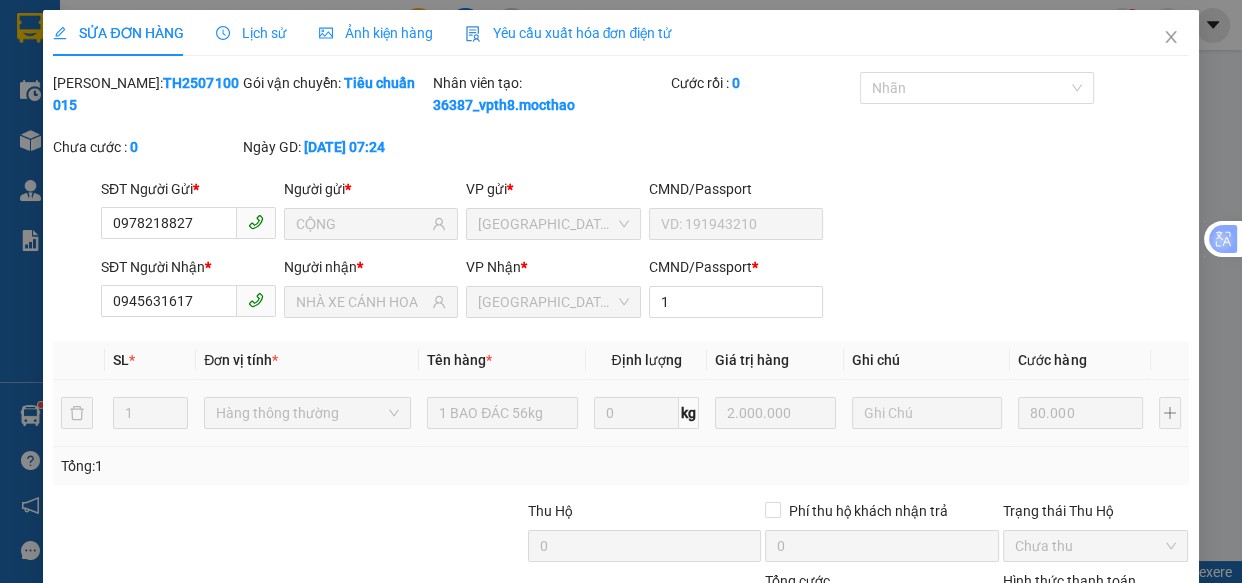click on "Total Paid Fee 0 Total UnPaid Fee 80.000 Cash Collection Total Fee Mã ĐH:  TH2507100015 Gói vận chuyển:   Tiêu chuẩn Nhân viên tạo:   36387_vpth8.mocthao Cước rồi :   0   Nhãn Chưa cước :   0 Ngày GD:   [DATE] 07:24 SĐT Người Gửi  * 0978218827 Người gửi  * CỘNG VP gửi  * Tuy Hòa CMND/Passport SĐT Người Nhận  * [PASSPORT] Người nhận  * NHÀ XE CÁNH HOA VP Nhận  * [GEOGRAPHIC_DATA] CMND/Passport  * 1 SL  * Đơn vị tính  * Tên hàng  * Định lượng Giá trị hàng Ghi chú Cước hàng                   1 Hàng thông thường 1 BAO ĐÁC 56kg 0 kg 2.000.000 80.000 Tổng:  1 Thu Hộ 0 Phí thu hộ khách nhận trả 0 Trạng thái Thu Hộ   Chưa thu Tổng cước 80.000 Hình thức thanh toán Tại văn phòng Số tiền thu trước 0 Tại văn phòng Chưa thanh toán 0 Xuất hóa đơn hàng Giao hàng Thêm ĐH mới In biên lai Tại văn phòng Công nợ người gửi Tại văn phòng Công nợ người gửi" at bounding box center (620, 399) 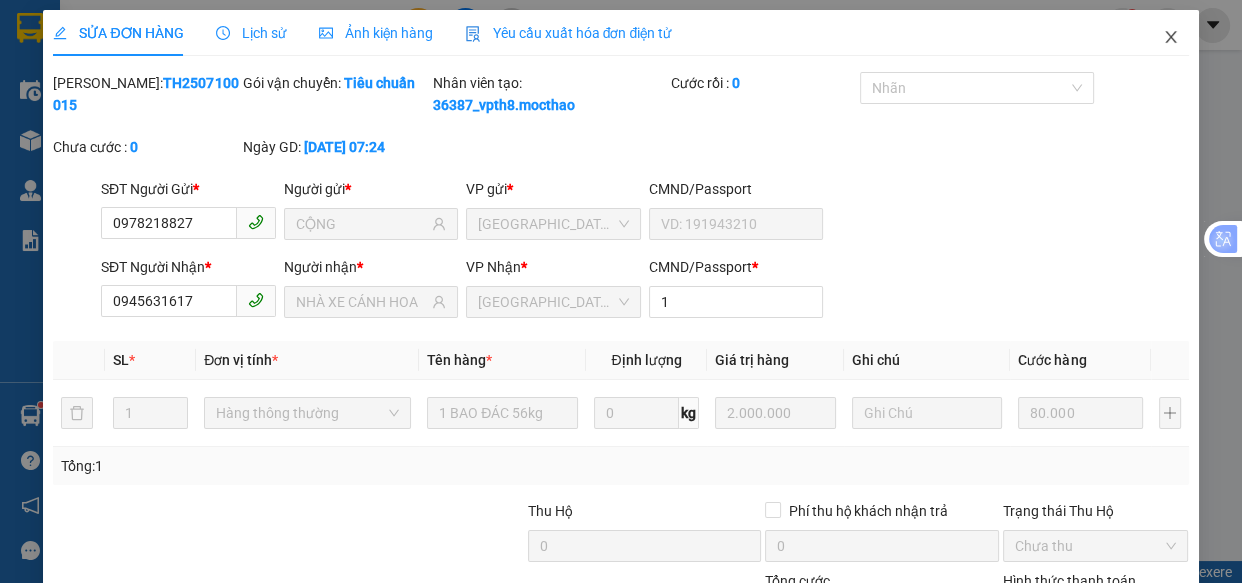 click 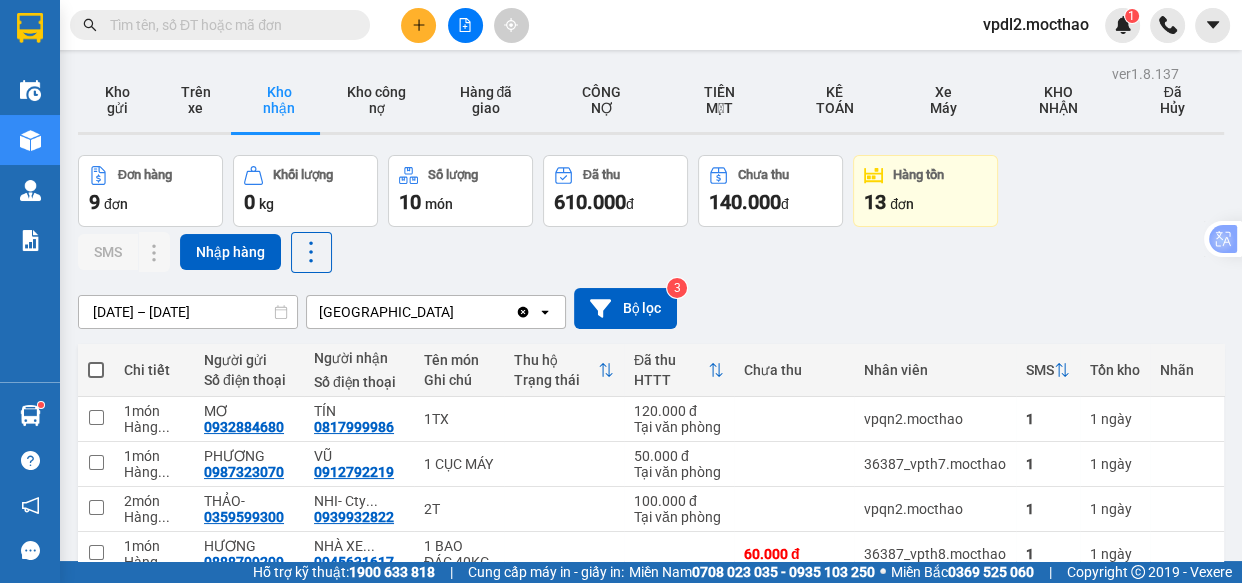 click 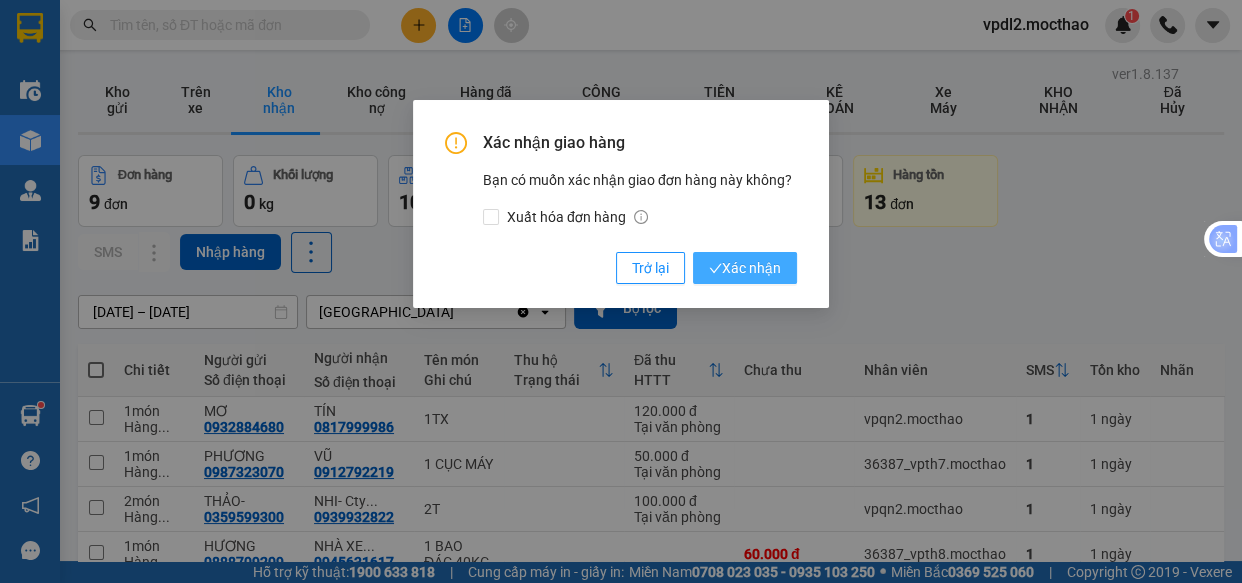 drag, startPoint x: 742, startPoint y: 270, endPoint x: 831, endPoint y: 363, distance: 128.72452 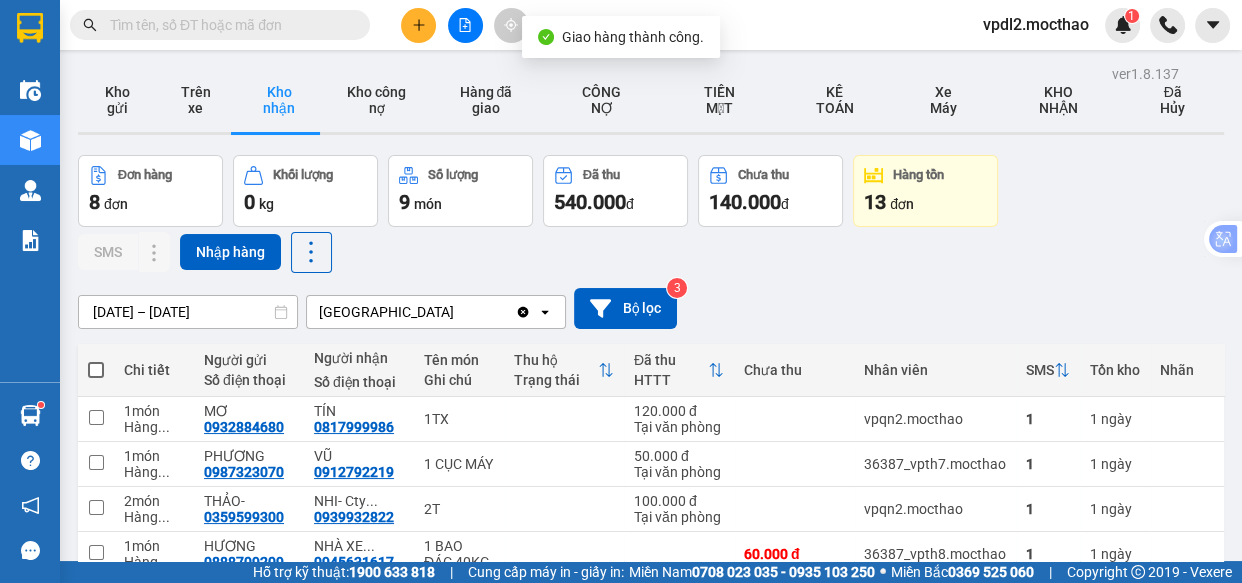 click 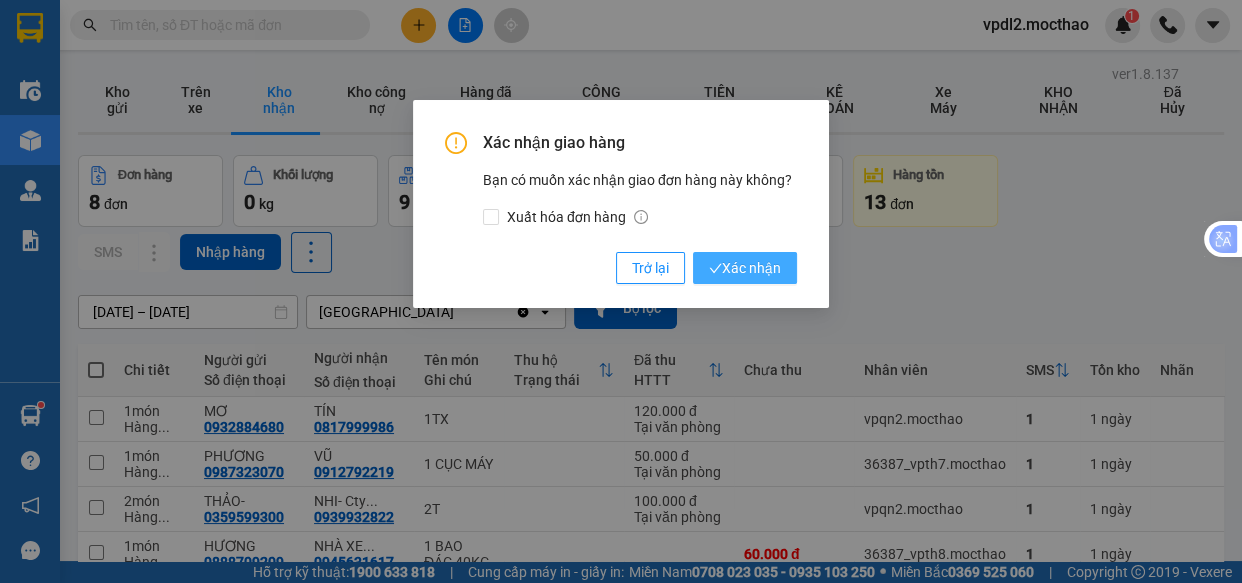 click on "Xác nhận" at bounding box center (745, 268) 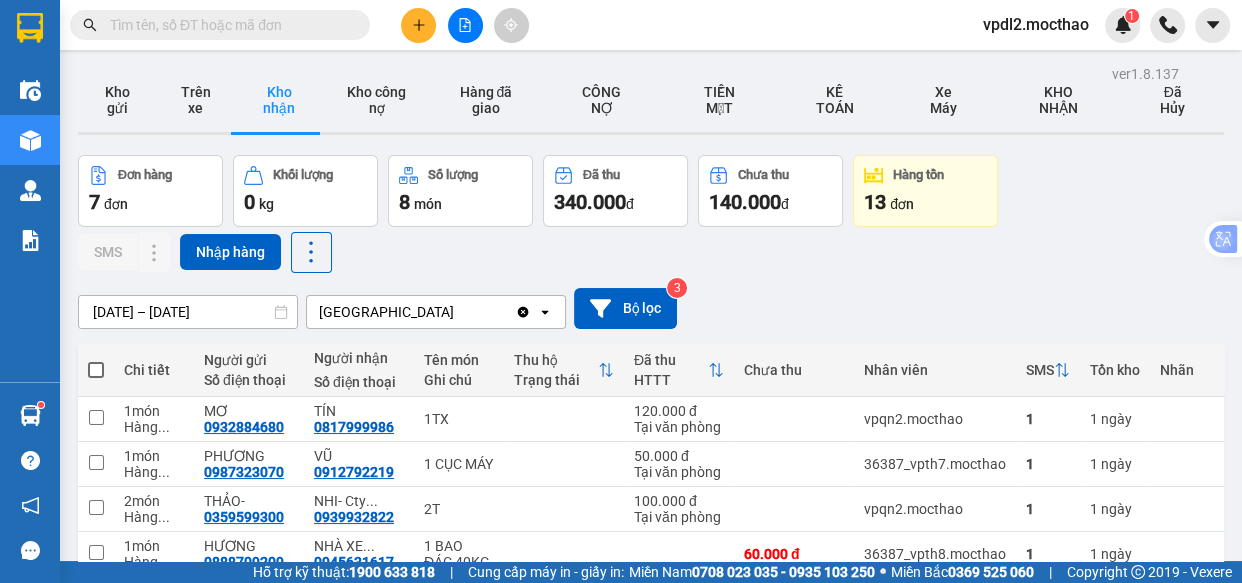 click 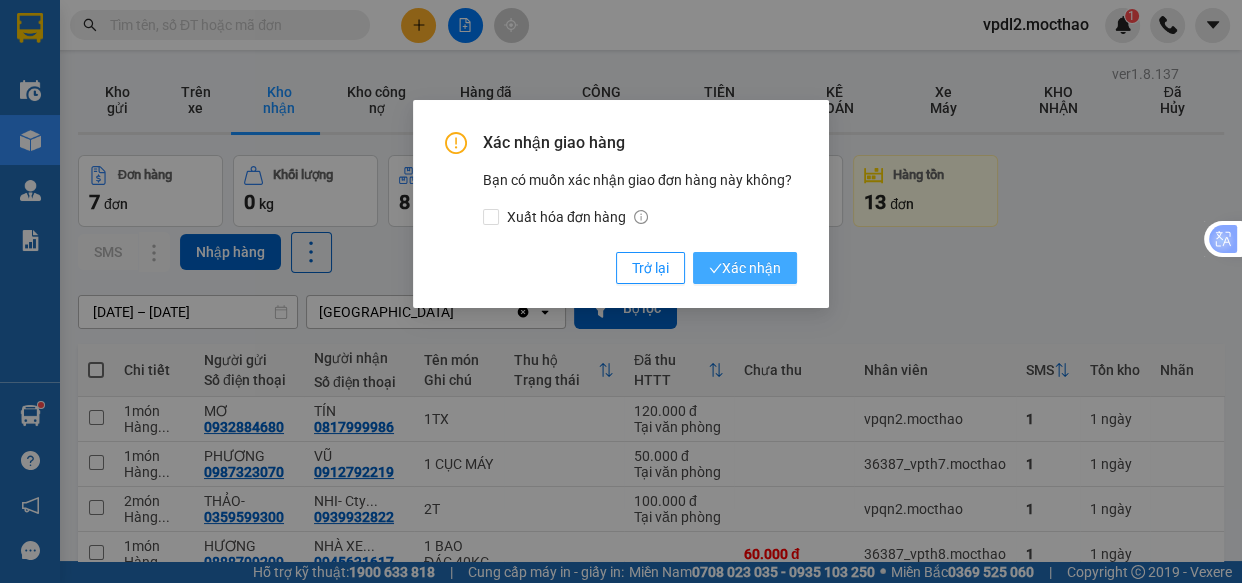 click on "Xác nhận" at bounding box center (745, 268) 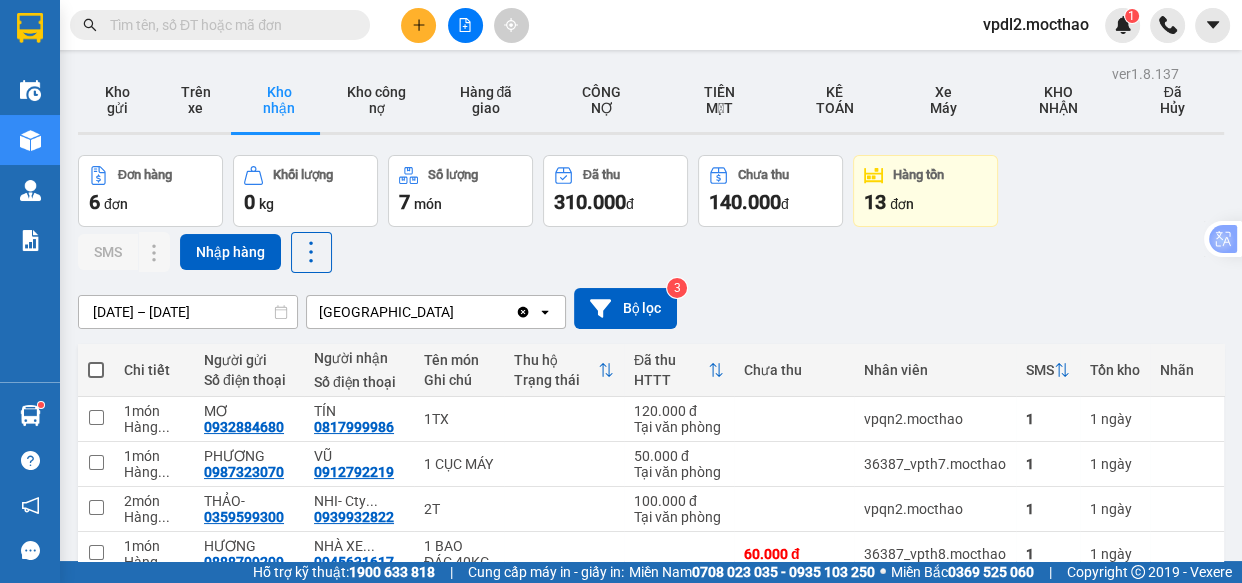 click 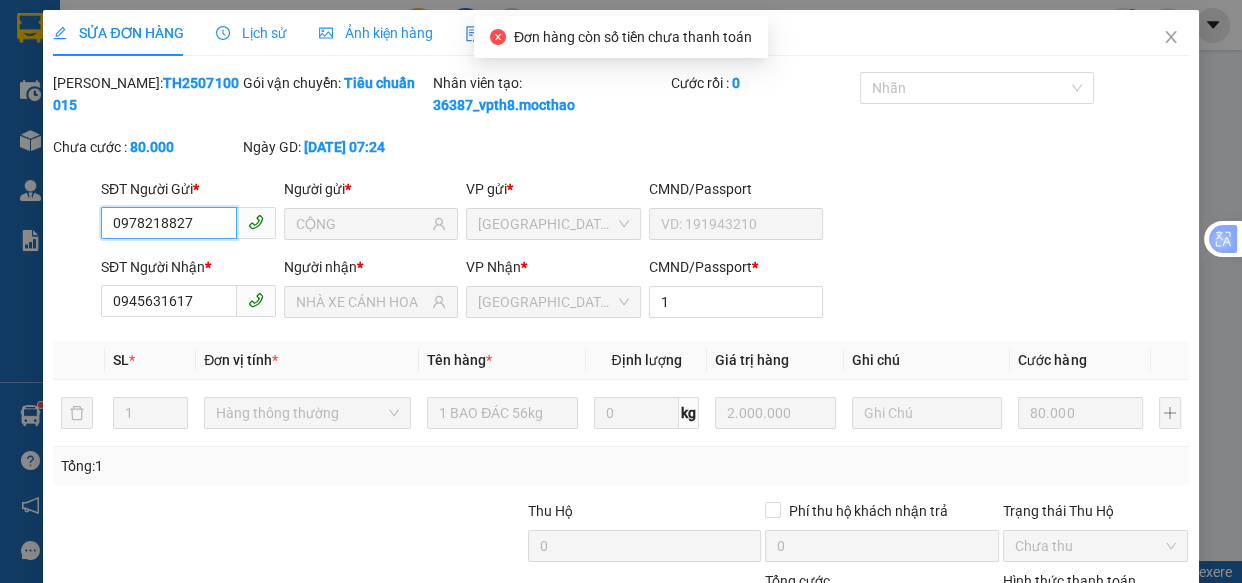 type on "0978218827" 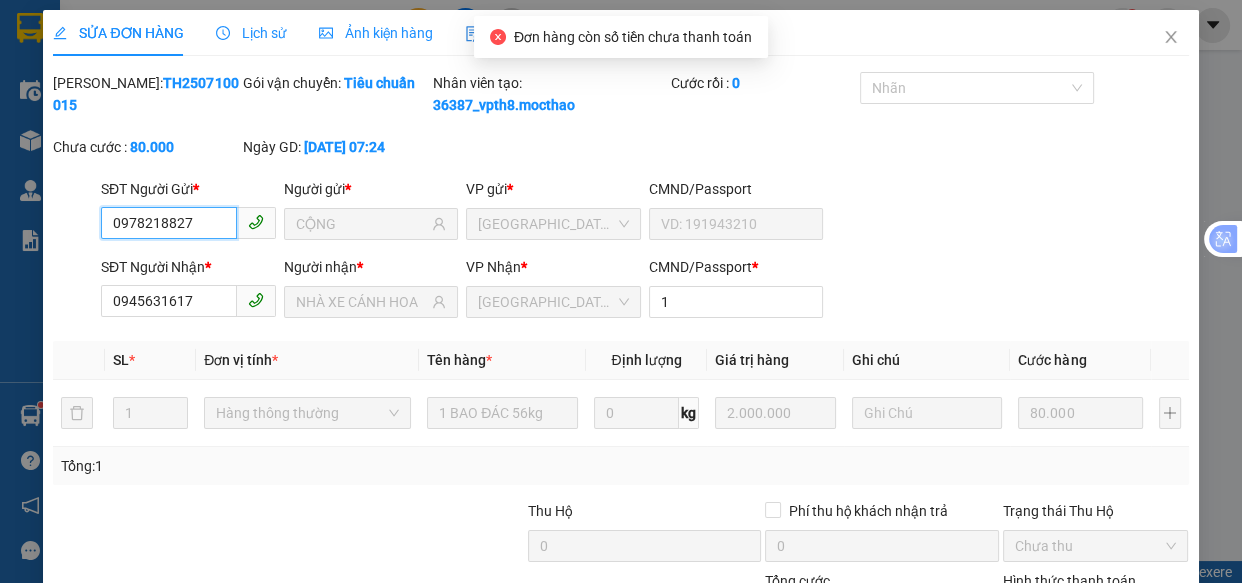 type on "CỘNG" 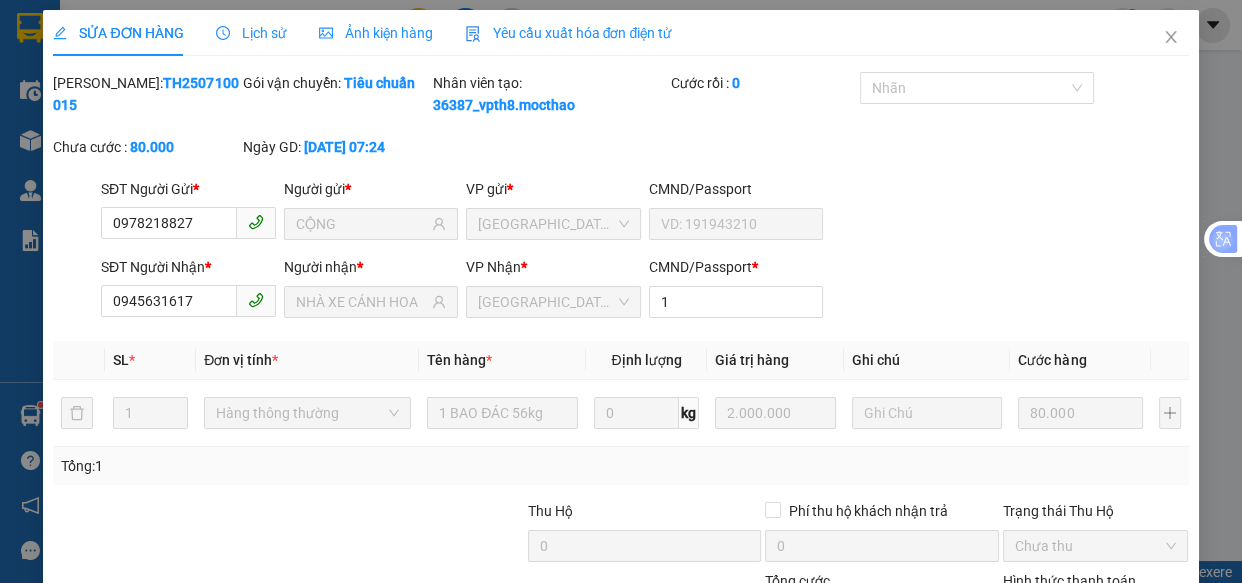 click on "Tại văn phòng" at bounding box center (1083, 678) 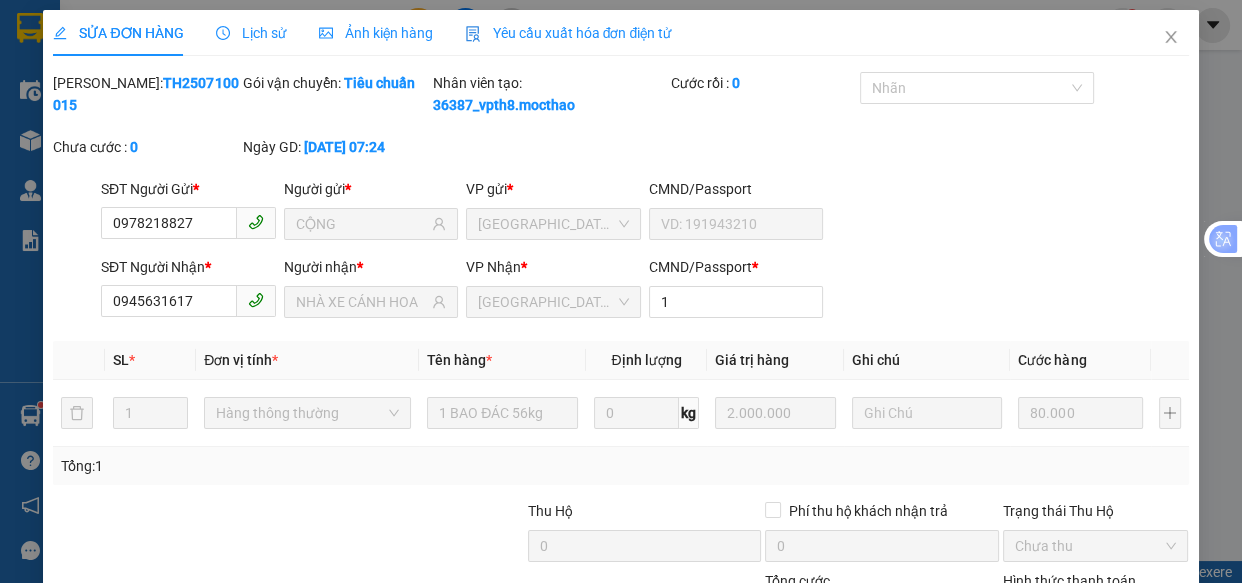 click on "Giao hàng" at bounding box center [834, 711] 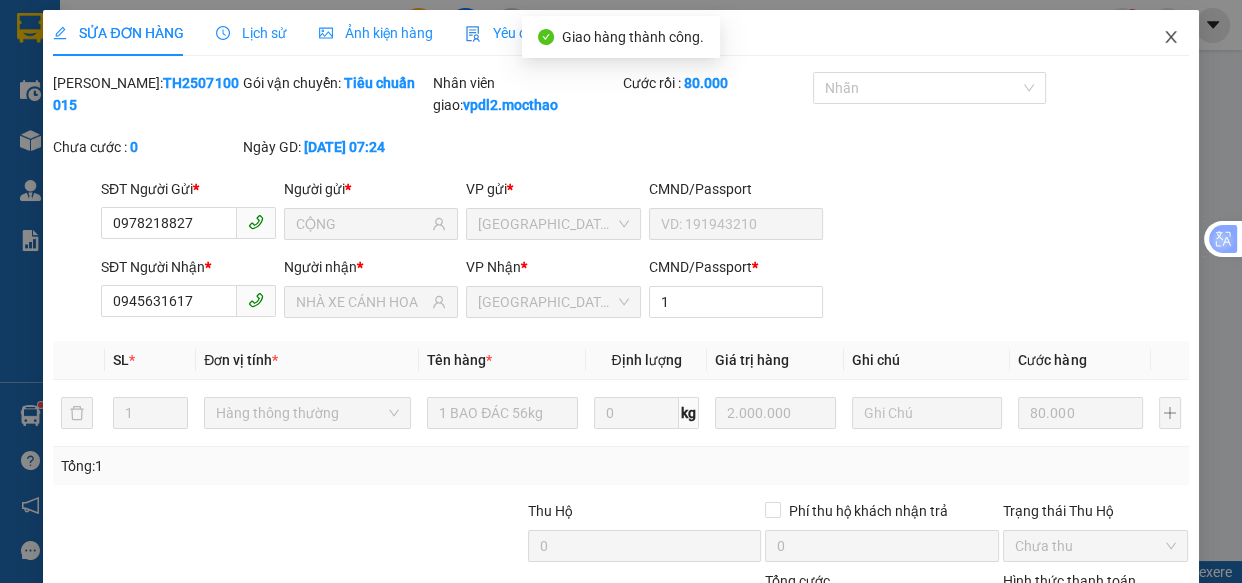 click 